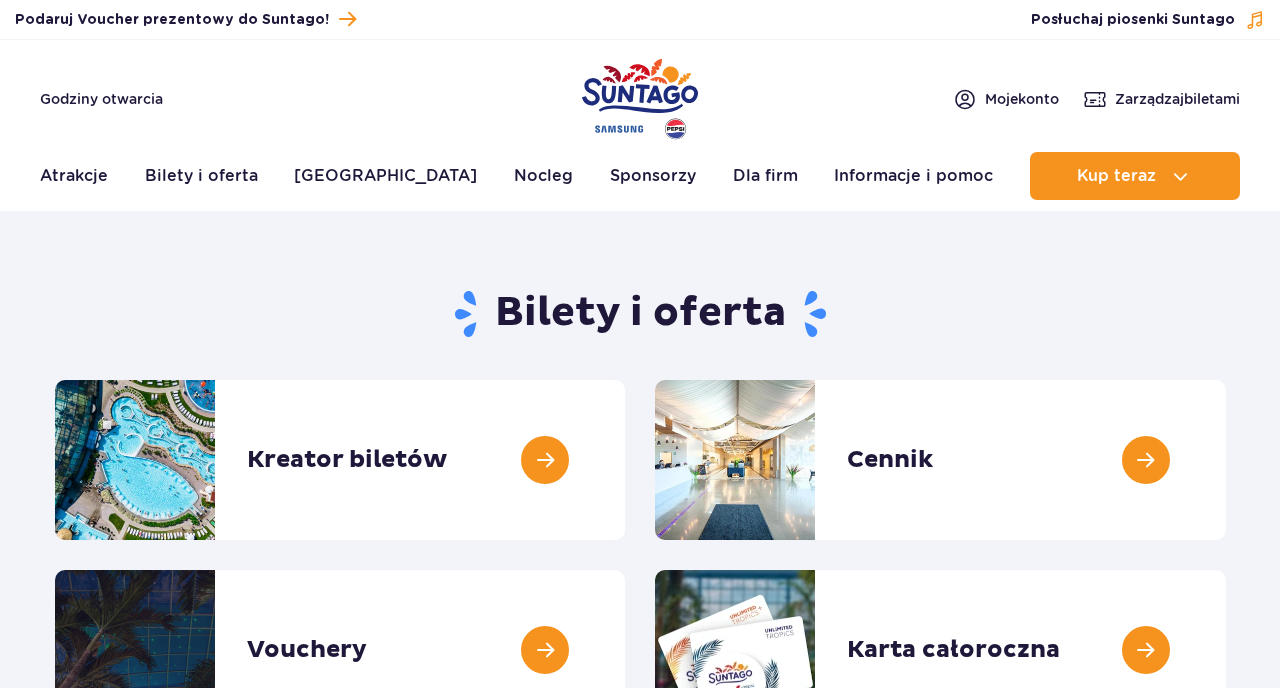 scroll, scrollTop: 0, scrollLeft: 0, axis: both 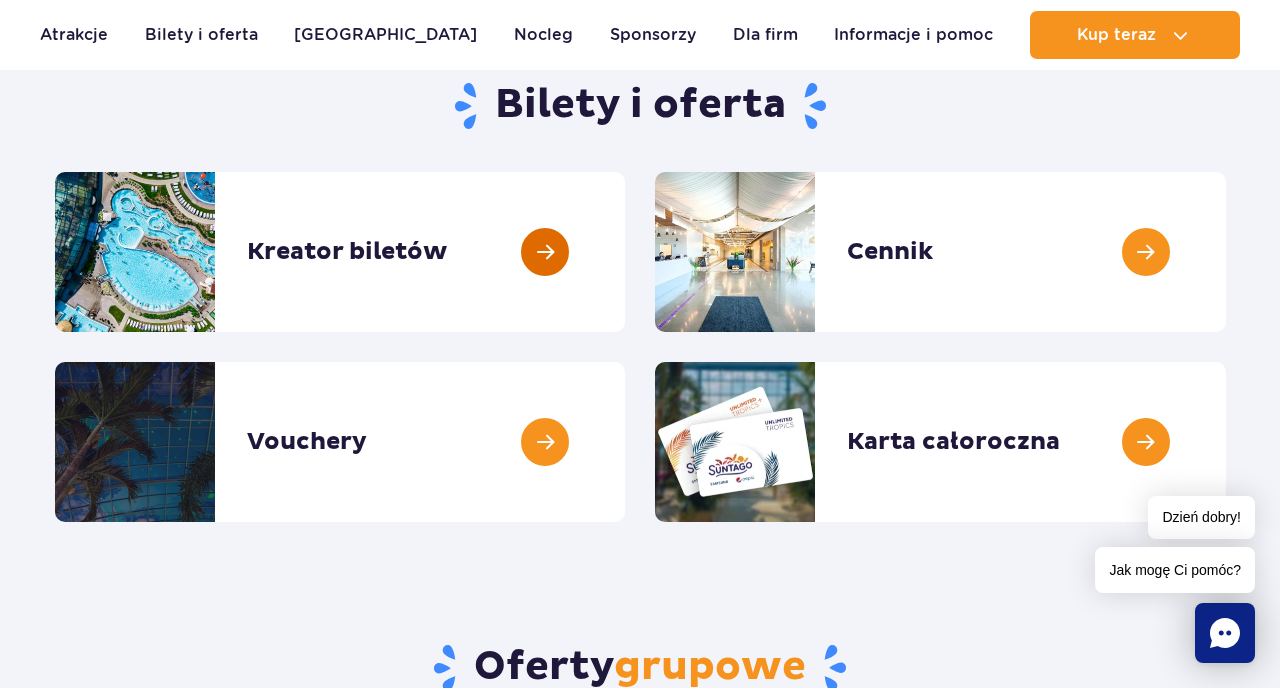 click at bounding box center [625, 252] 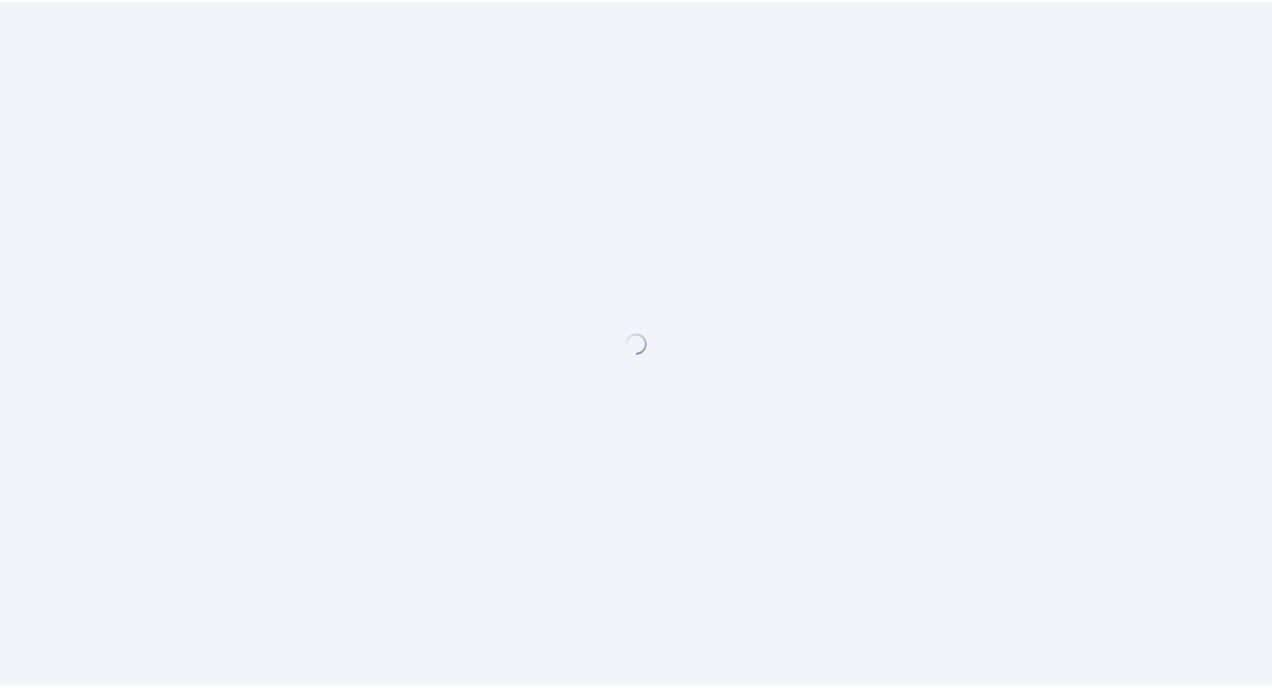 scroll, scrollTop: 0, scrollLeft: 0, axis: both 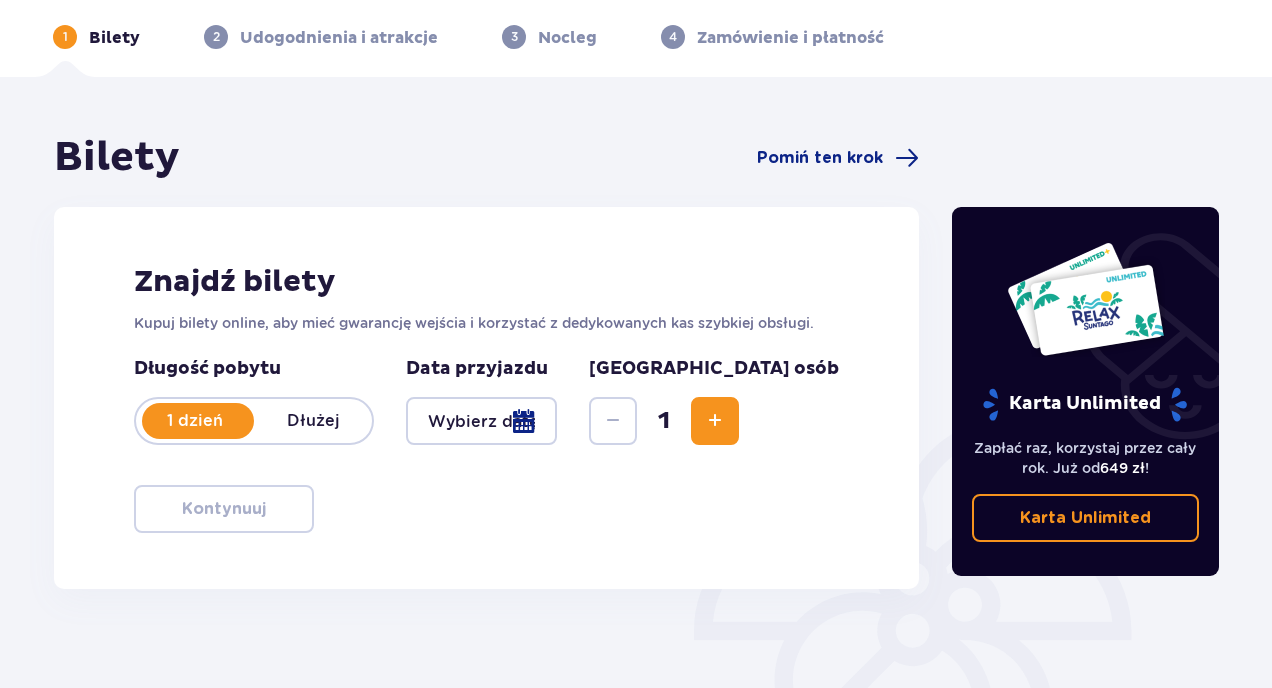 click at bounding box center (481, 421) 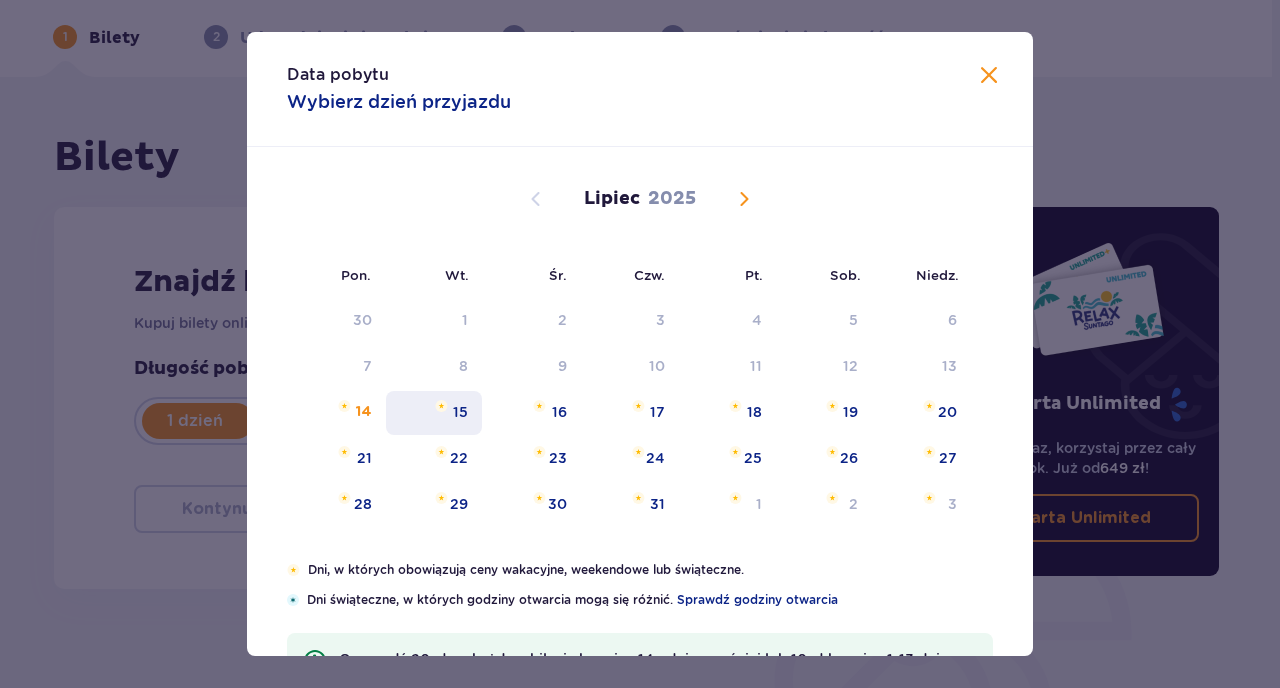 click on "15" at bounding box center [460, 412] 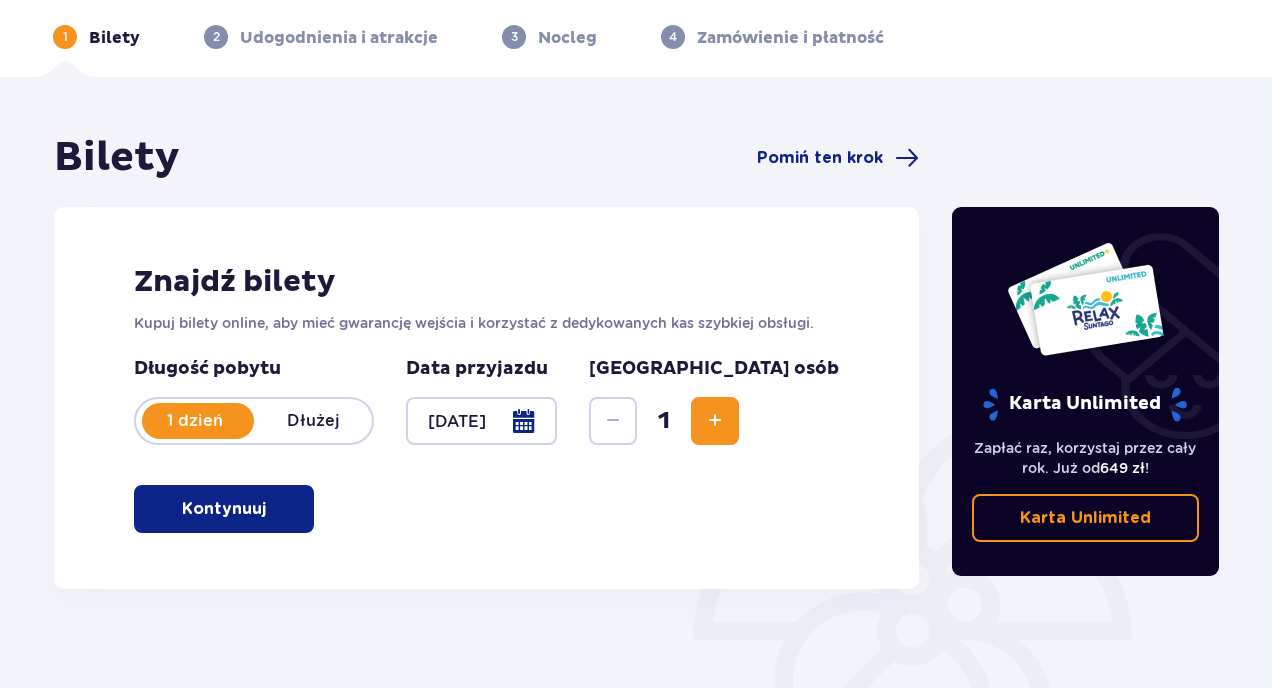 click at bounding box center (715, 421) 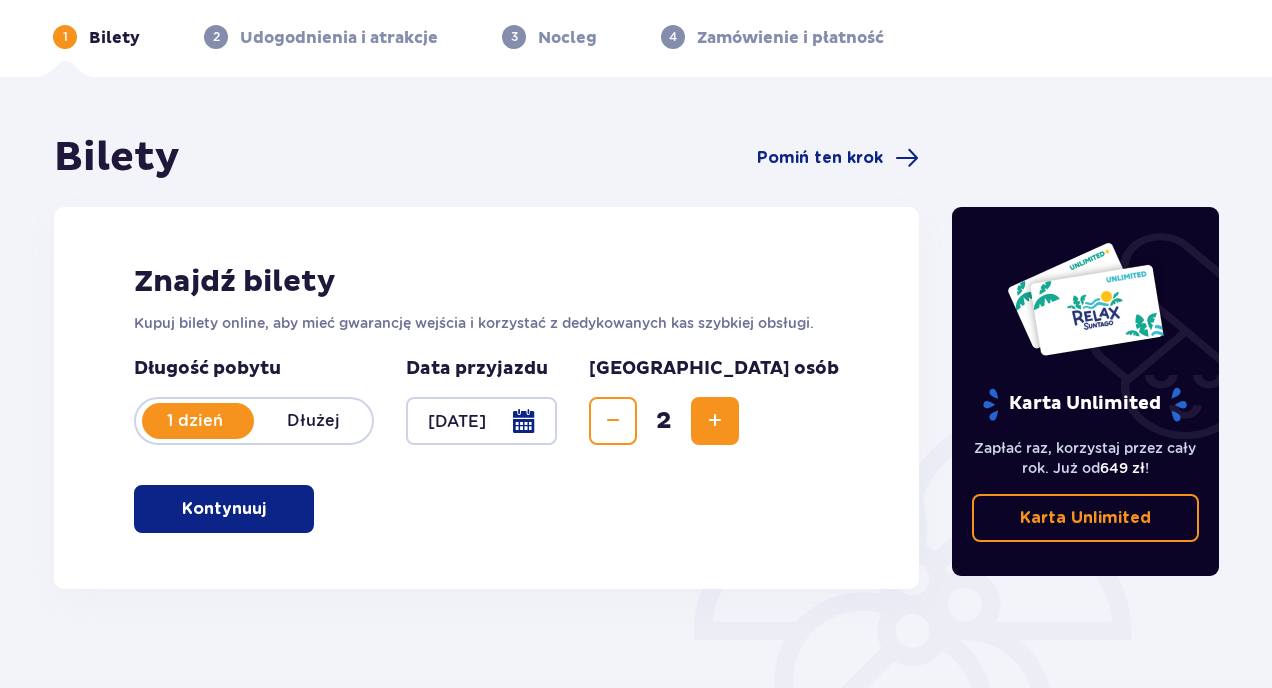 click at bounding box center (715, 421) 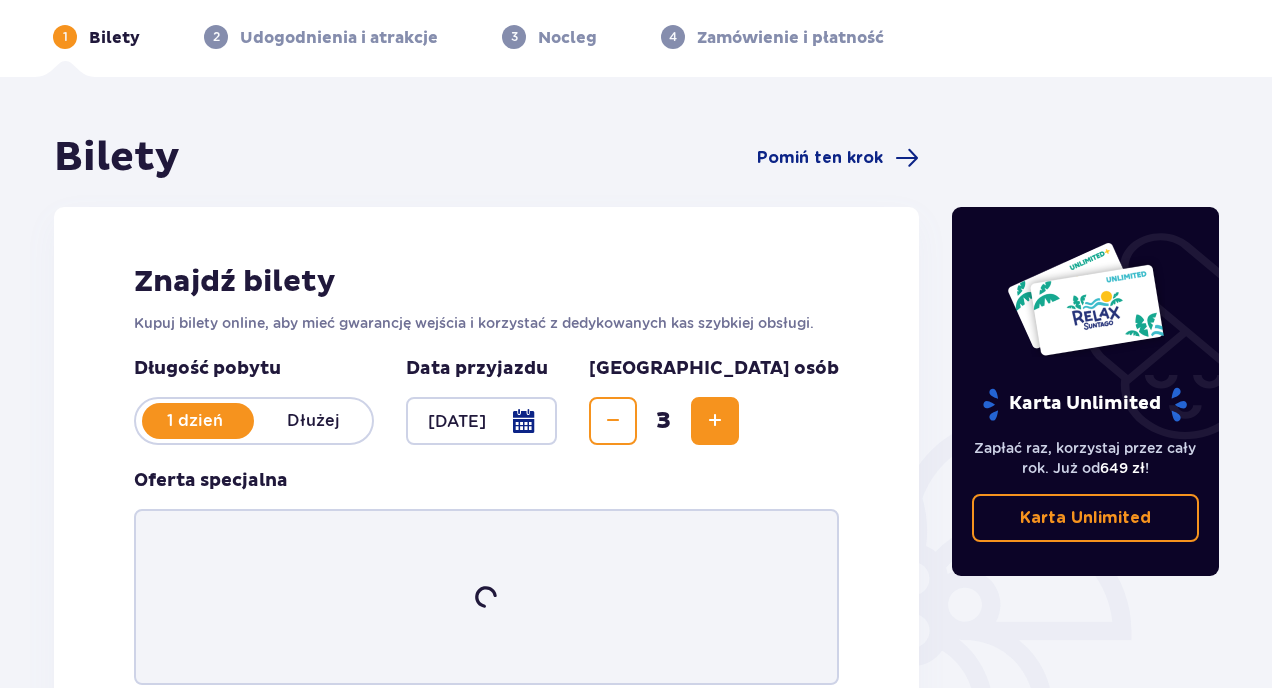 click at bounding box center (715, 421) 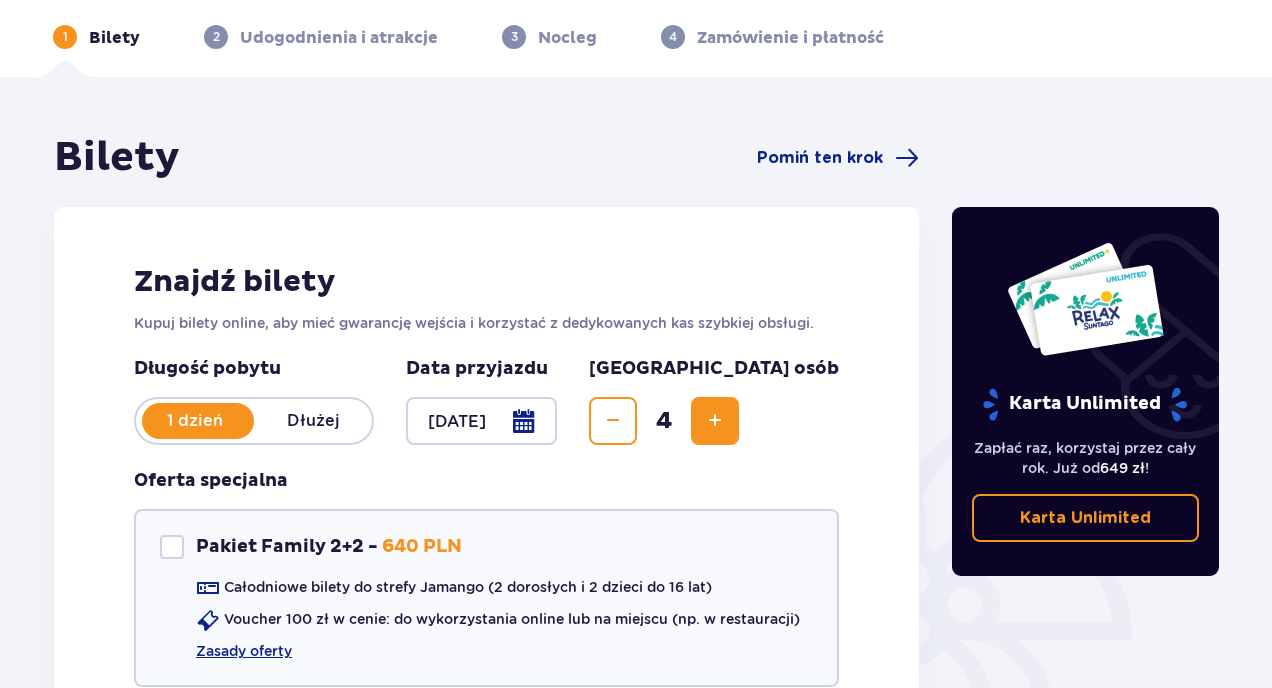 click at bounding box center (715, 421) 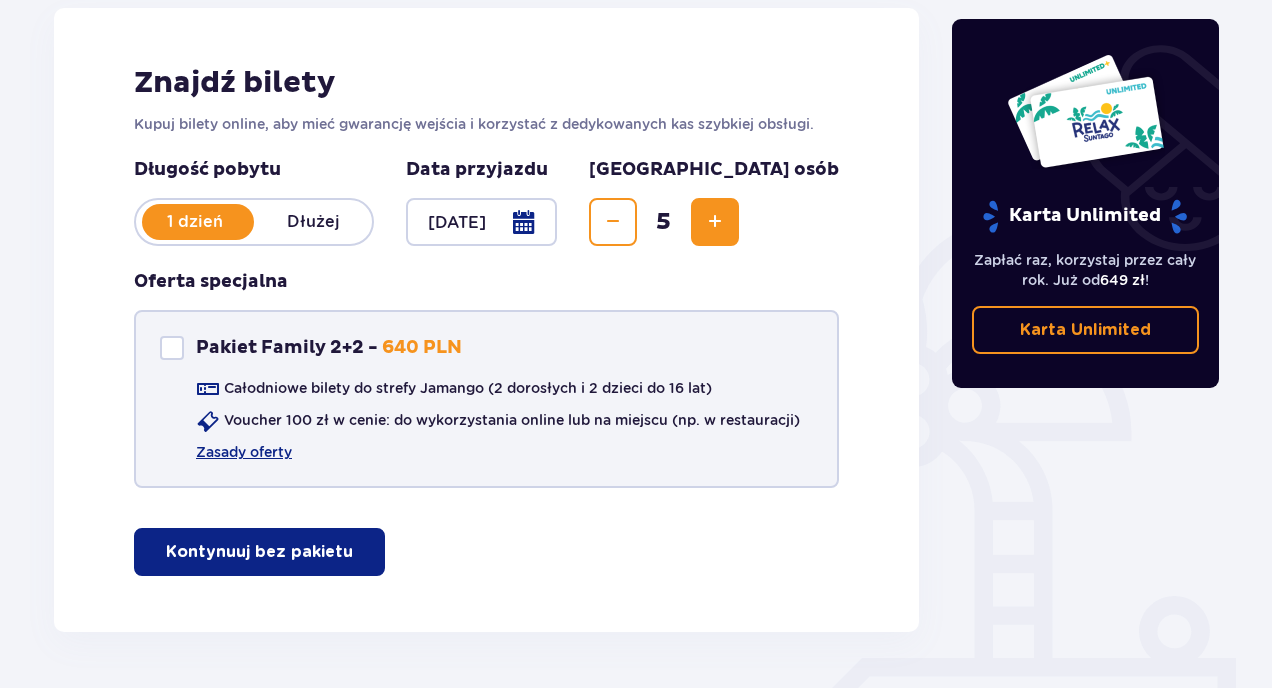 scroll, scrollTop: 274, scrollLeft: 0, axis: vertical 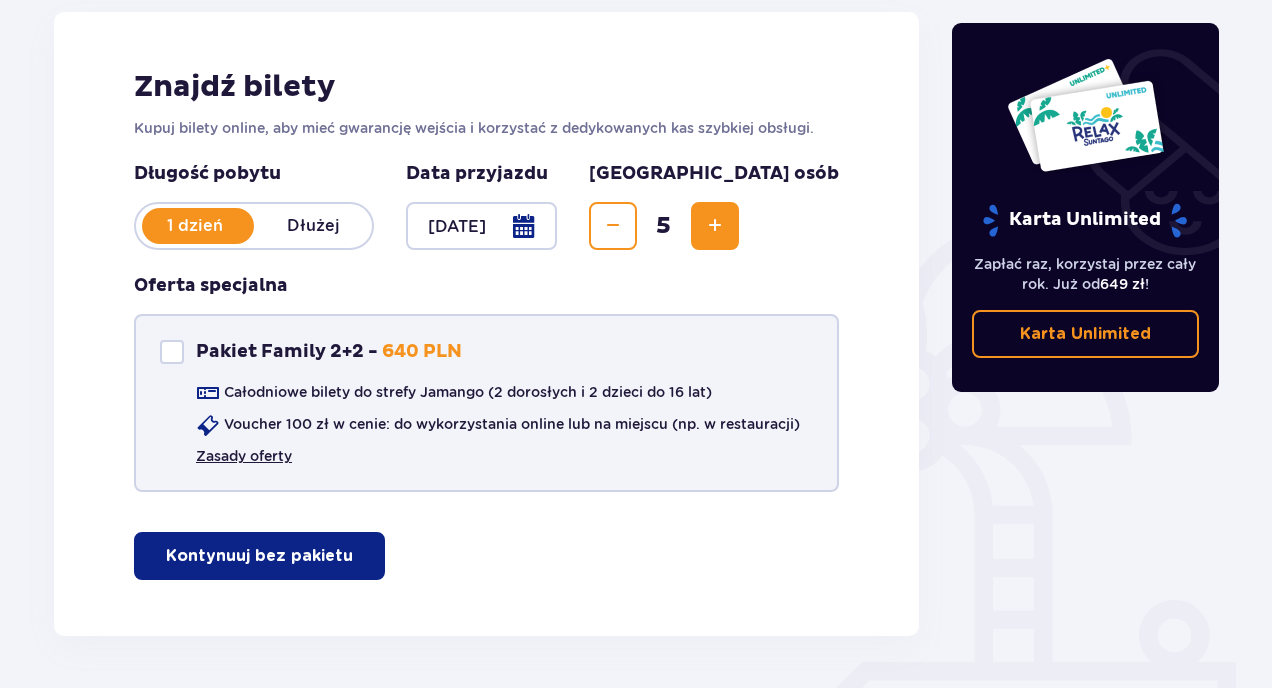 click on "Zasady oferty" at bounding box center (244, 456) 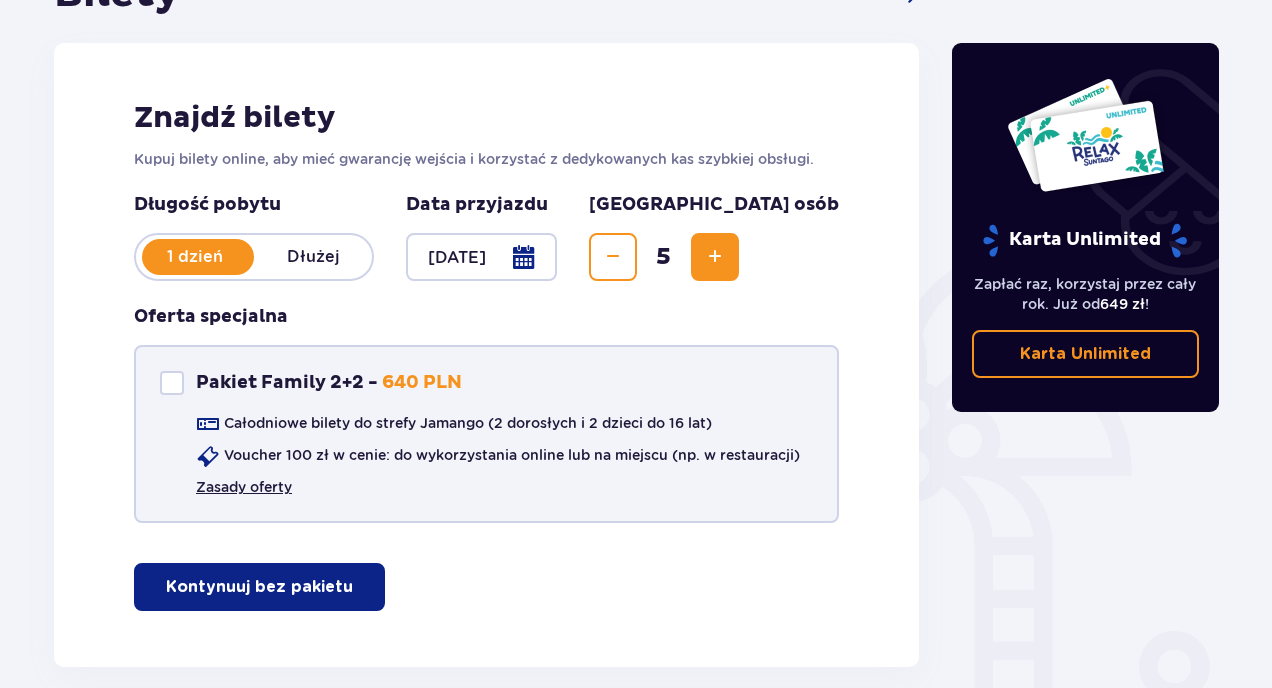 scroll, scrollTop: 242, scrollLeft: 0, axis: vertical 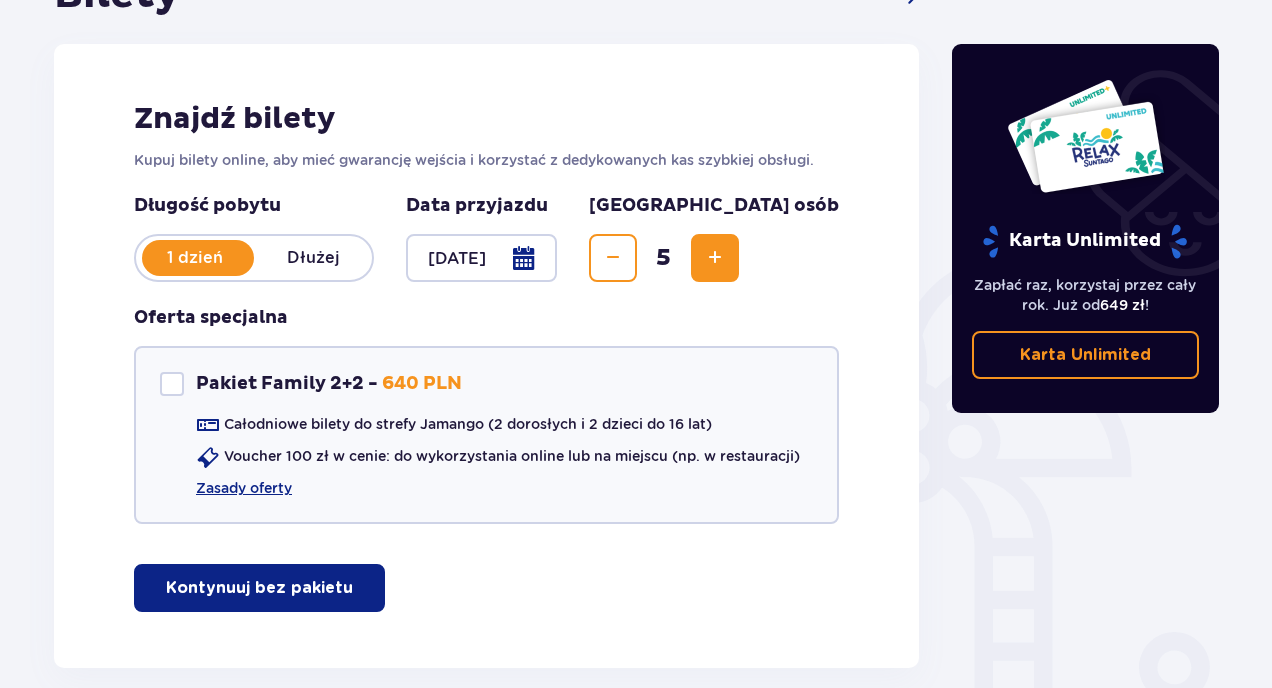 click on "Znajdź bilety Kupuj bilety online, aby mieć gwarancję wejścia i korzystać z dedykowanych kas szybkiej obsługi. Długość pobytu 1 dzień Dłużej Data przyjazdu 15.07.25 Liczba osób 5 Oferta specjalna Pakiet Family 2+2    -  640 PLN Całodniowe bilety do strefy Jamango (2 dorosłych i 2 dzieci do 16 lat) Voucher 100 zł w cenie: do wykorzystania online lub na miejscu (np. w restauracji) Zasady oferty Kontynuuj bez pakietu" at bounding box center [486, 356] 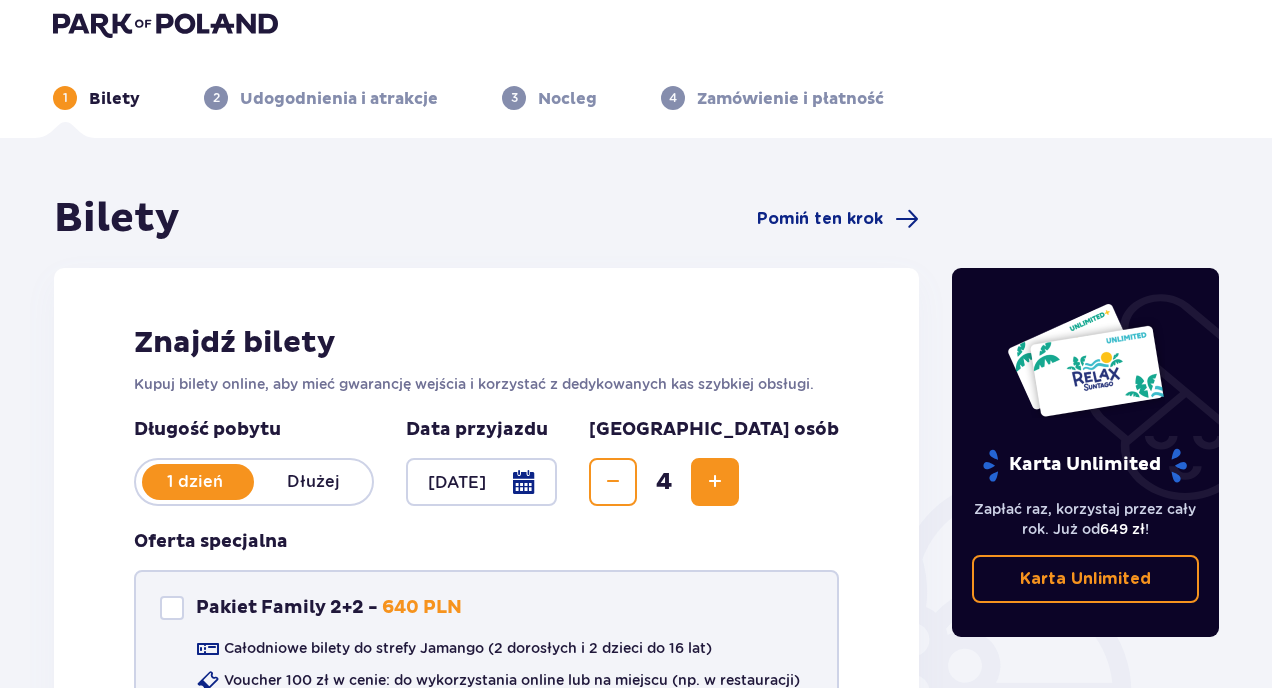 scroll, scrollTop: 0, scrollLeft: 0, axis: both 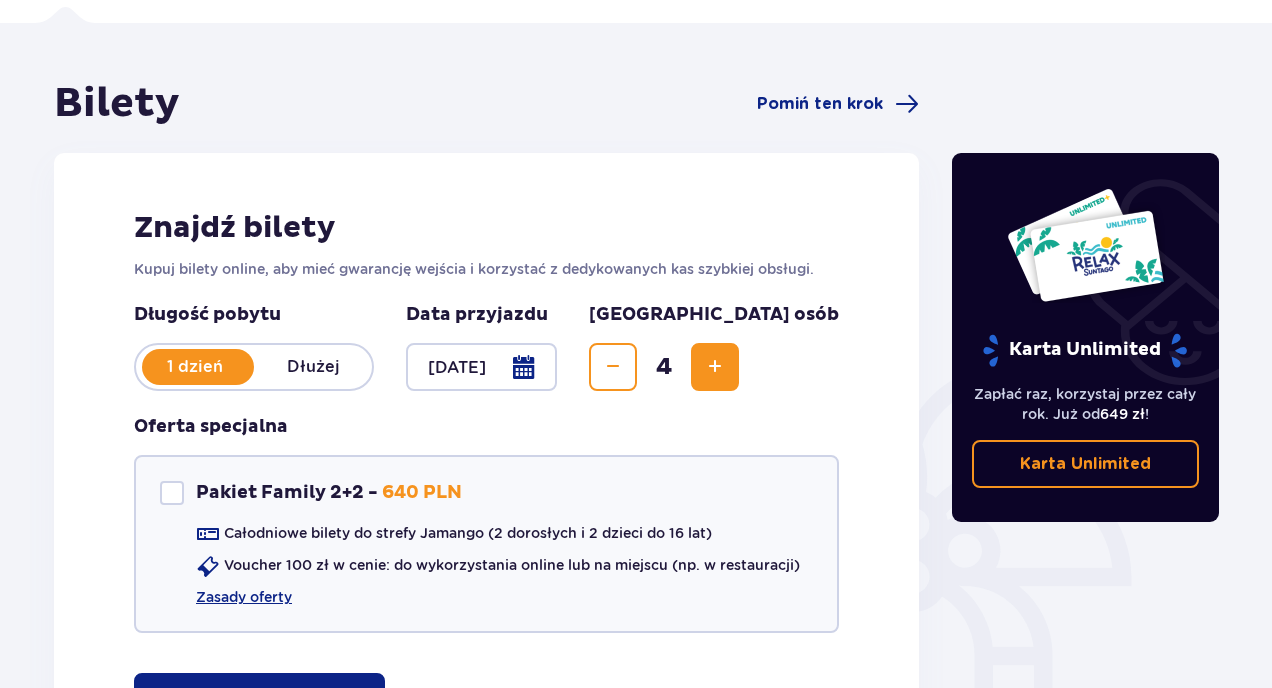 click at bounding box center (481, 367) 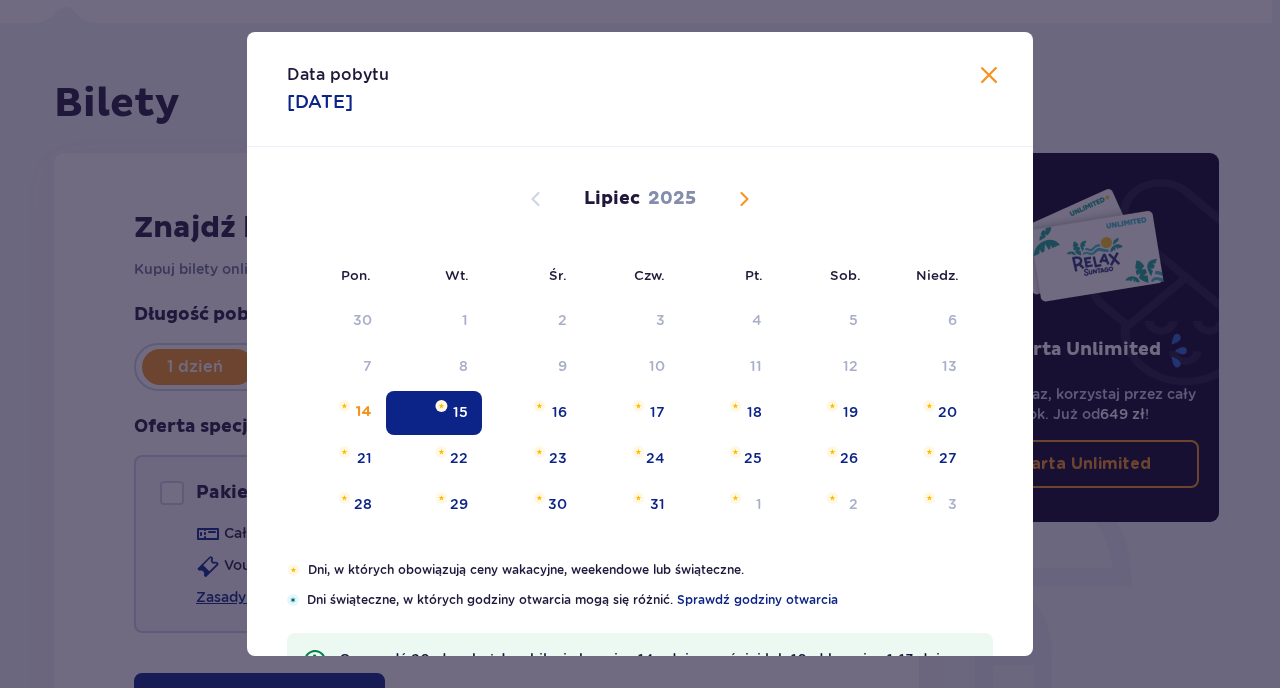 click on "15" at bounding box center (434, 413) 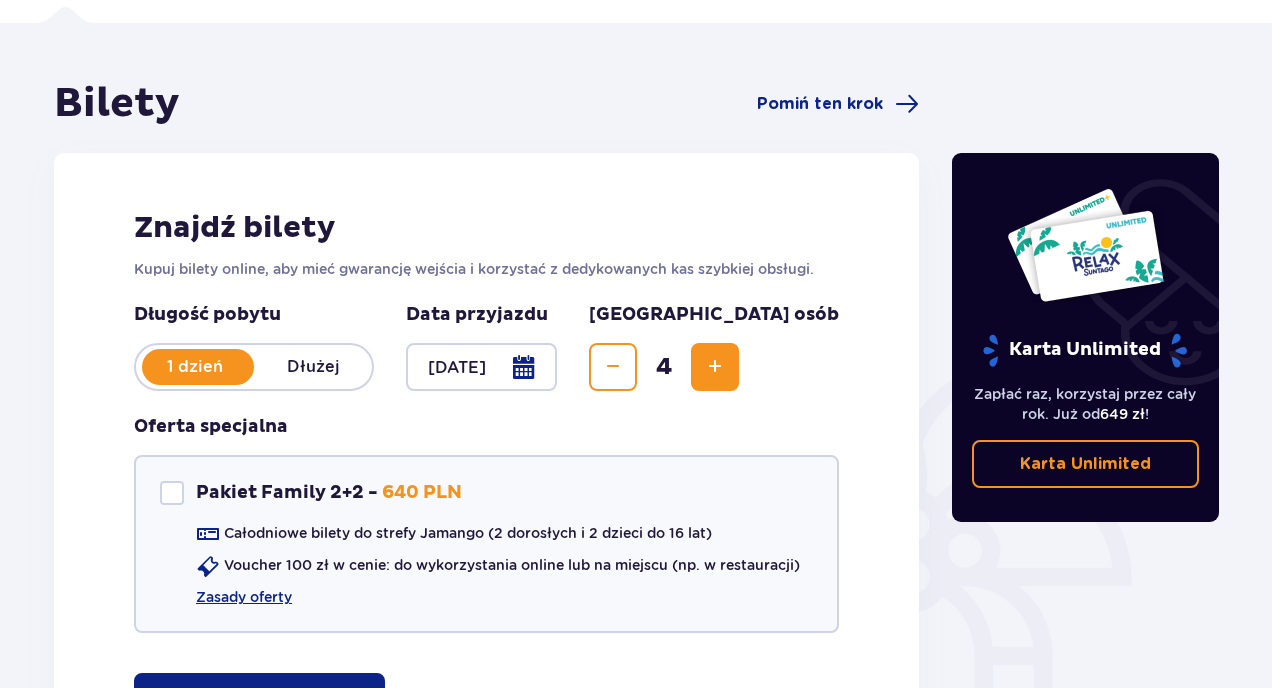 click on "Bilety Pomiń ten krok Znajdź bilety Kupuj bilety online, aby mieć gwarancję wejścia i korzystać z dedykowanych kas szybkiej obsługi. Długość pobytu 1 dzień Dłużej Data przyjazdu 15.07.25 Liczba osób 4 Oferta specjalna Pakiet Family 2+2    -  640 PLN Całodniowe bilety do strefy Jamango (2 dorosłych i 2 dzieci do 16 lat) Voucher 100 zł w cenie: do wykorzystania online lub na miejscu (np. w restauracji) Zasady oferty Kontynuuj bez pakietu Karta Unlimited Zapłać raz, korzystaj przez cały rok. Już od  649 zł ! Karta Unlimited" at bounding box center (636, 460) 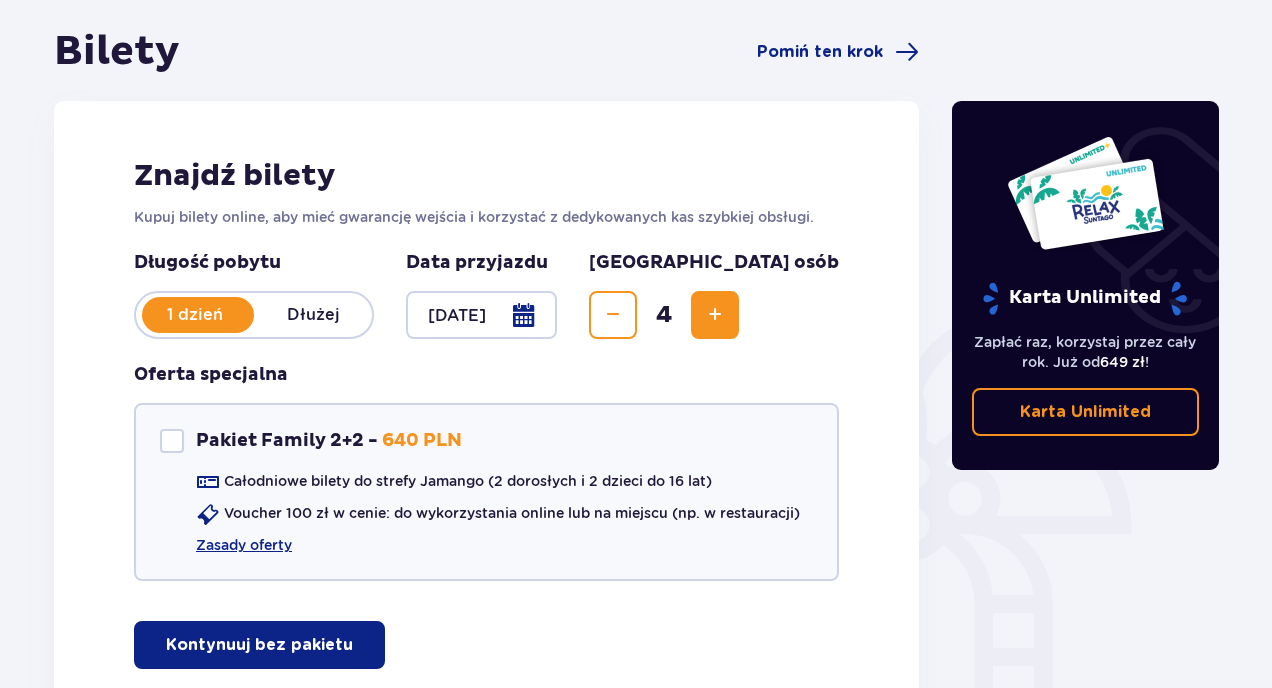 scroll, scrollTop: 342, scrollLeft: 0, axis: vertical 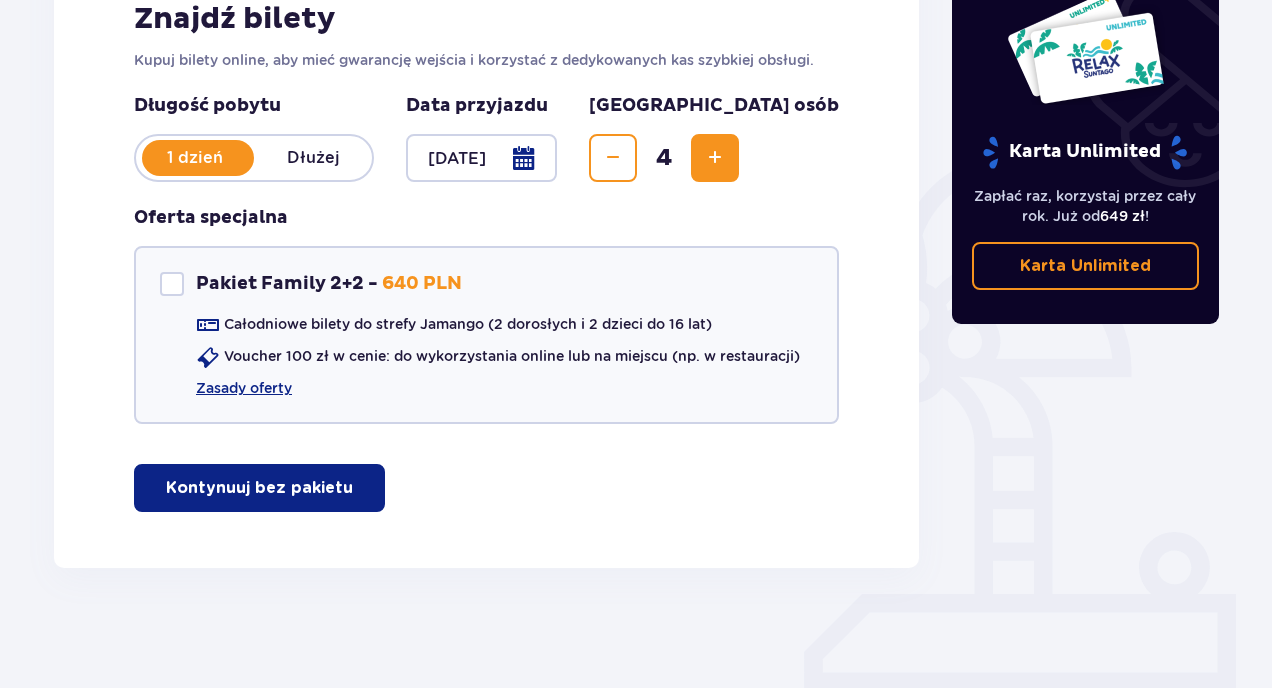 click on "Kontynuuj bez pakietu" at bounding box center [259, 488] 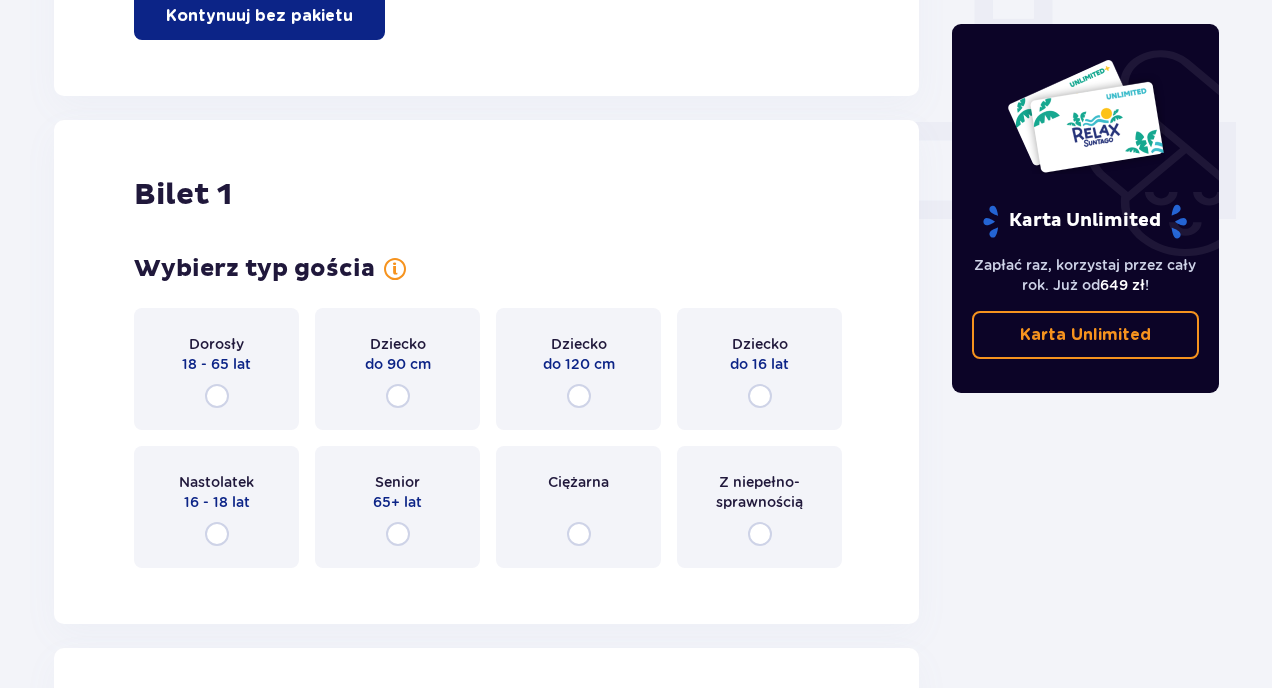 scroll, scrollTop: 816, scrollLeft: 0, axis: vertical 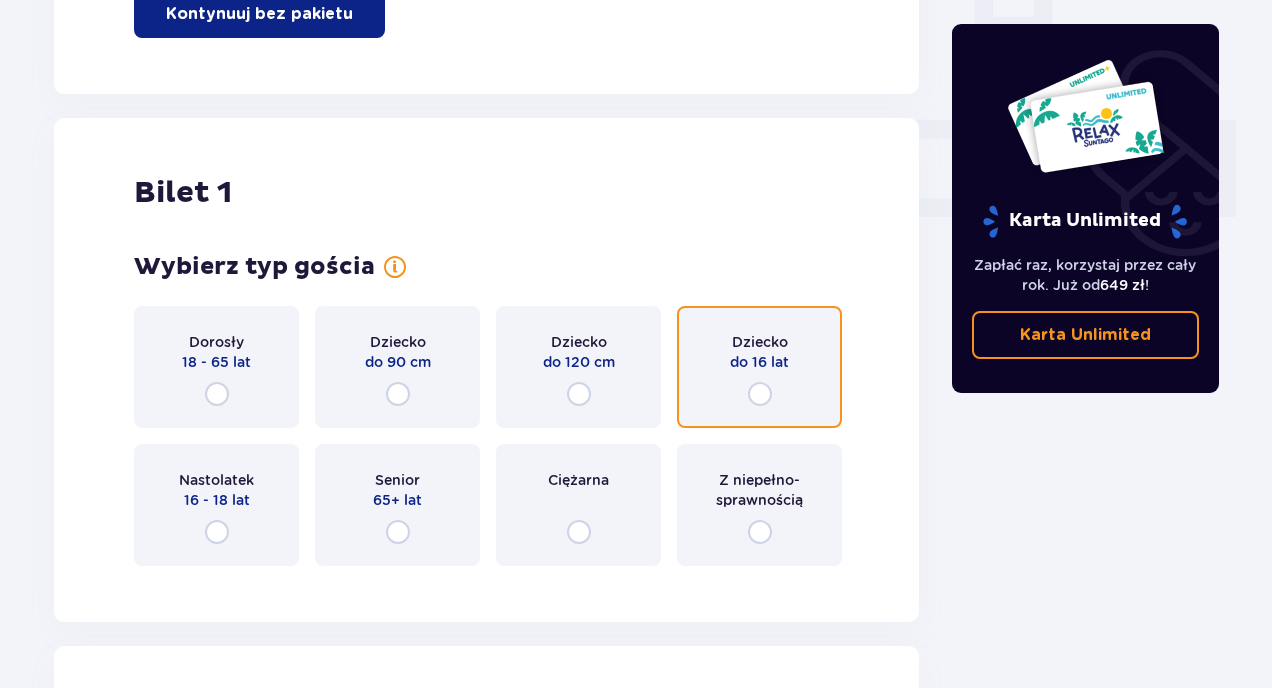 click at bounding box center [760, 394] 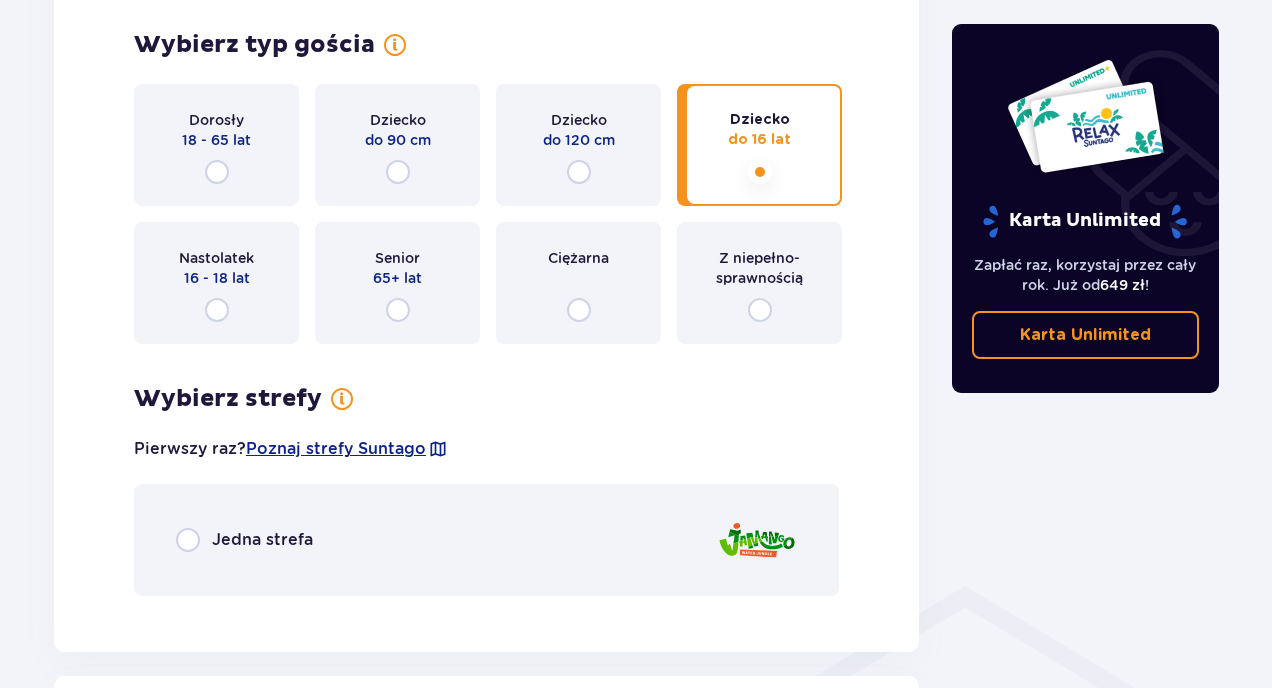 scroll, scrollTop: 1042, scrollLeft: 0, axis: vertical 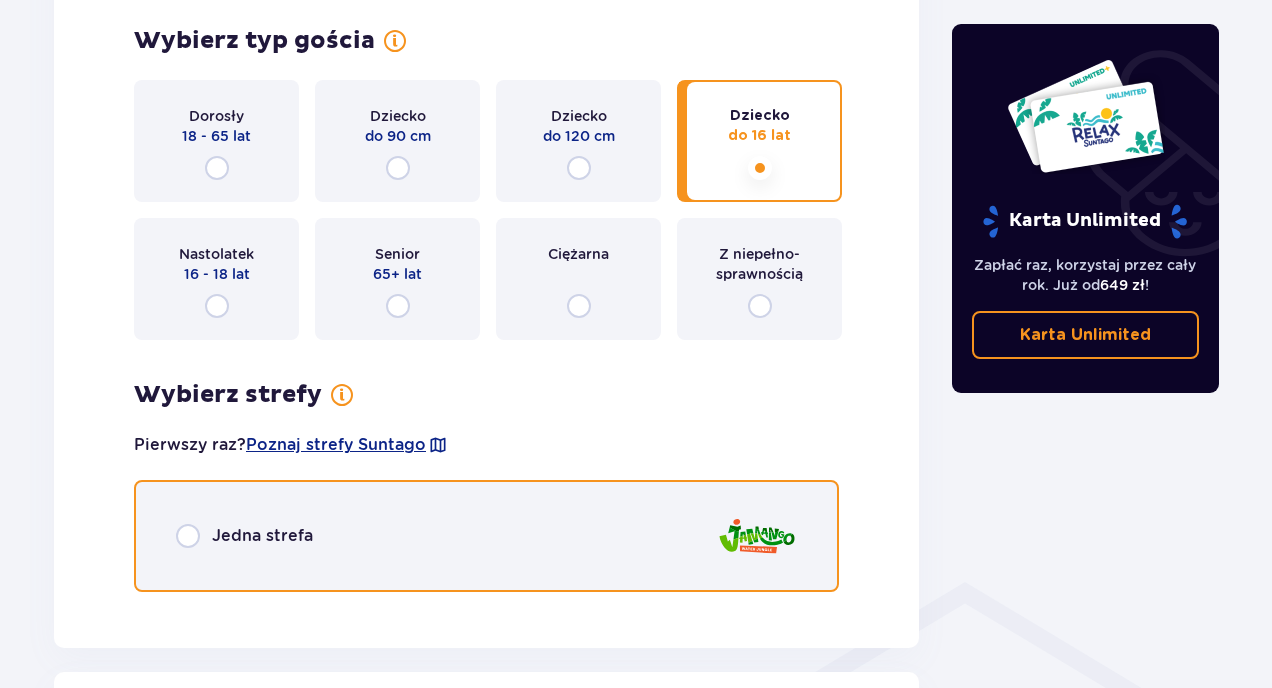 click at bounding box center [188, 536] 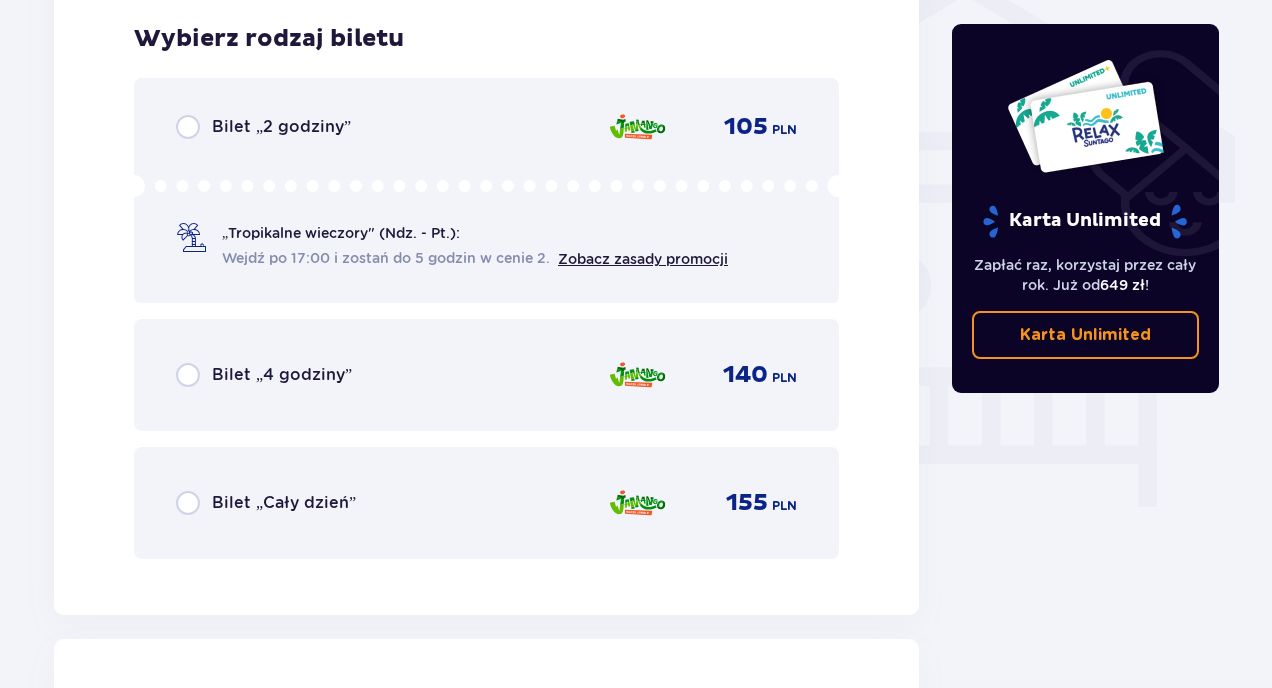 scroll, scrollTop: 1642, scrollLeft: 0, axis: vertical 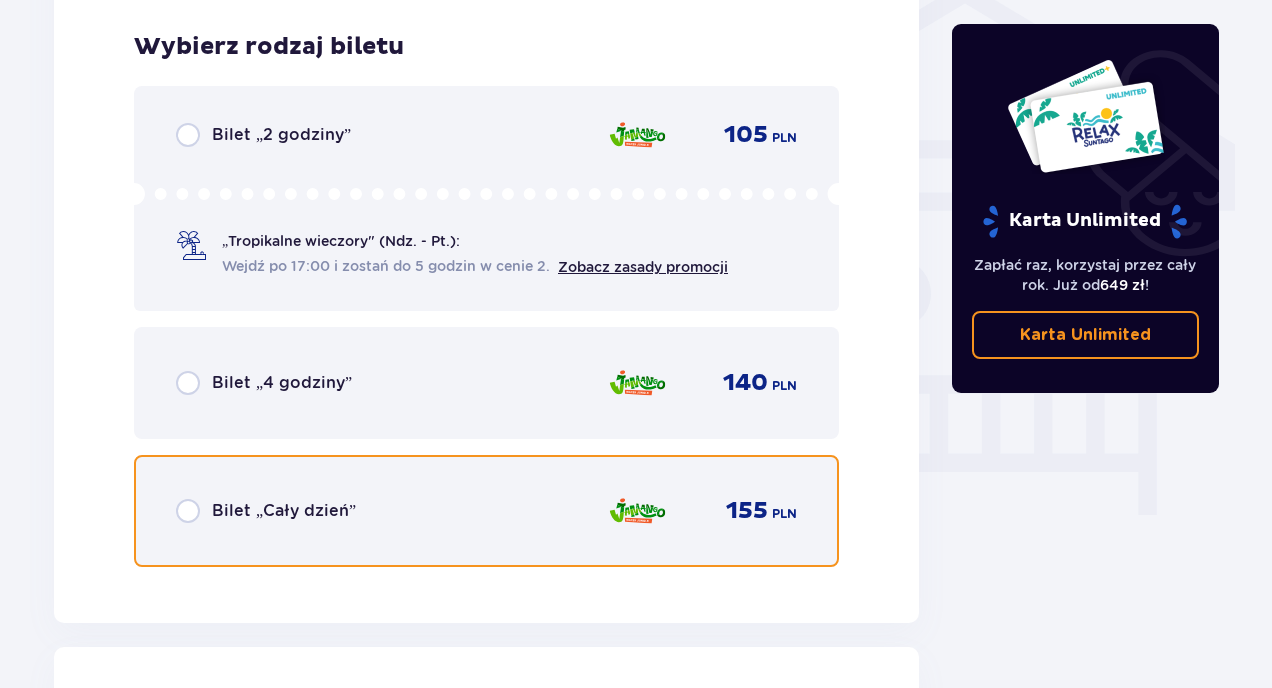 click at bounding box center (188, 511) 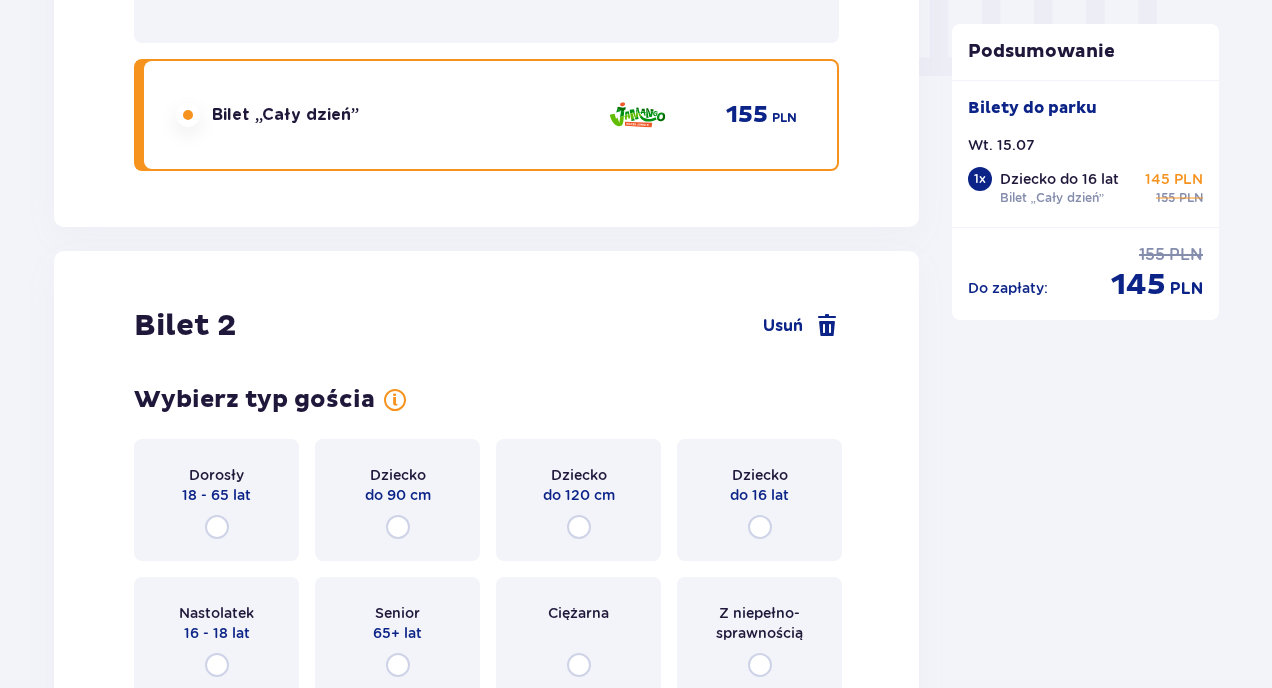 scroll, scrollTop: 2048, scrollLeft: 0, axis: vertical 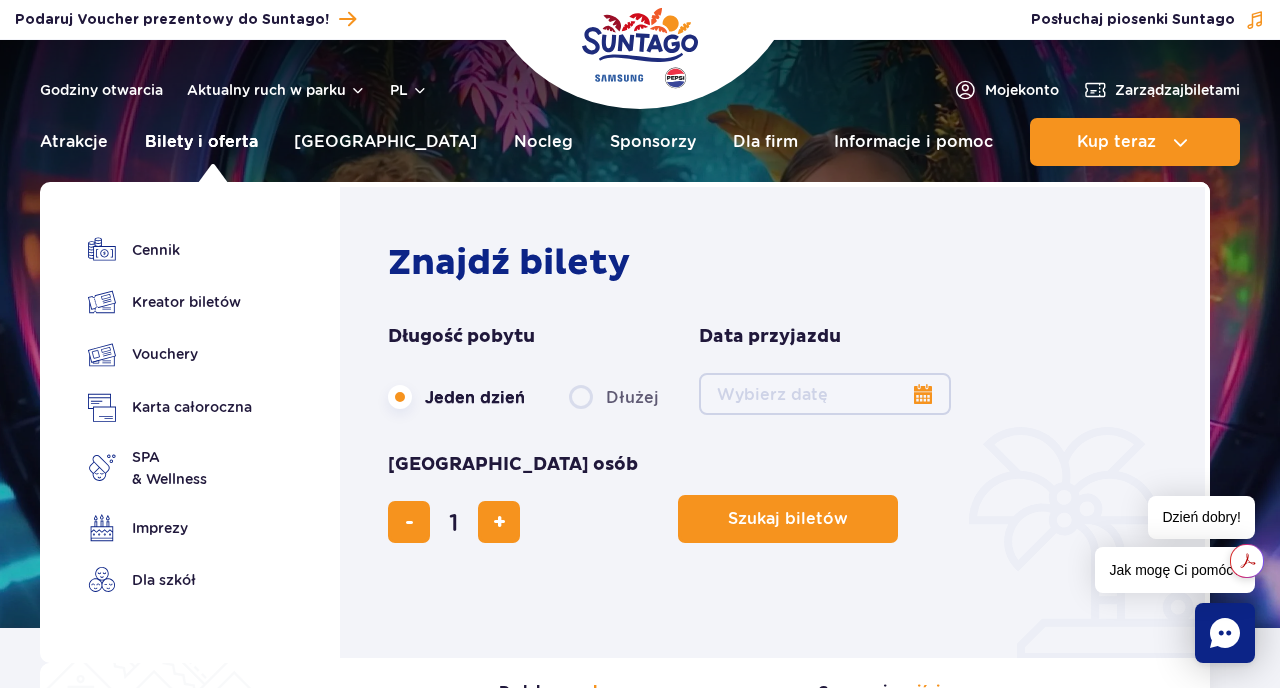 click on "Bilety i oferta" at bounding box center [201, 142] 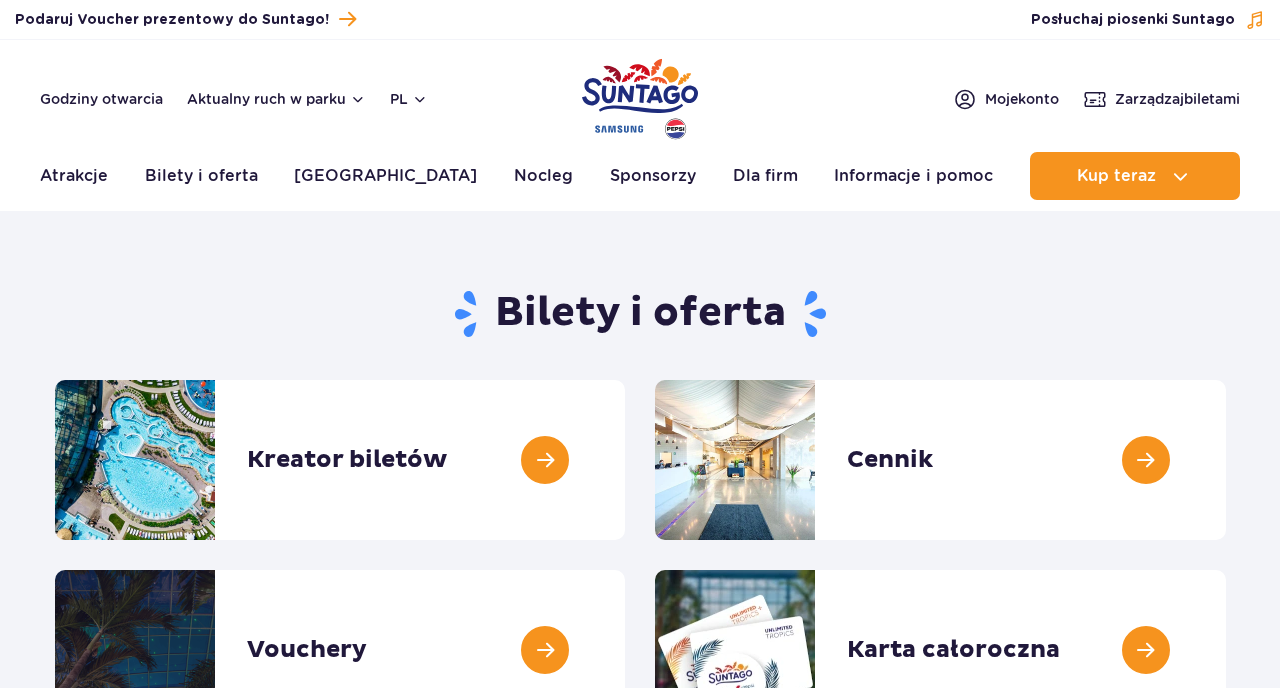 scroll, scrollTop: 0, scrollLeft: 0, axis: both 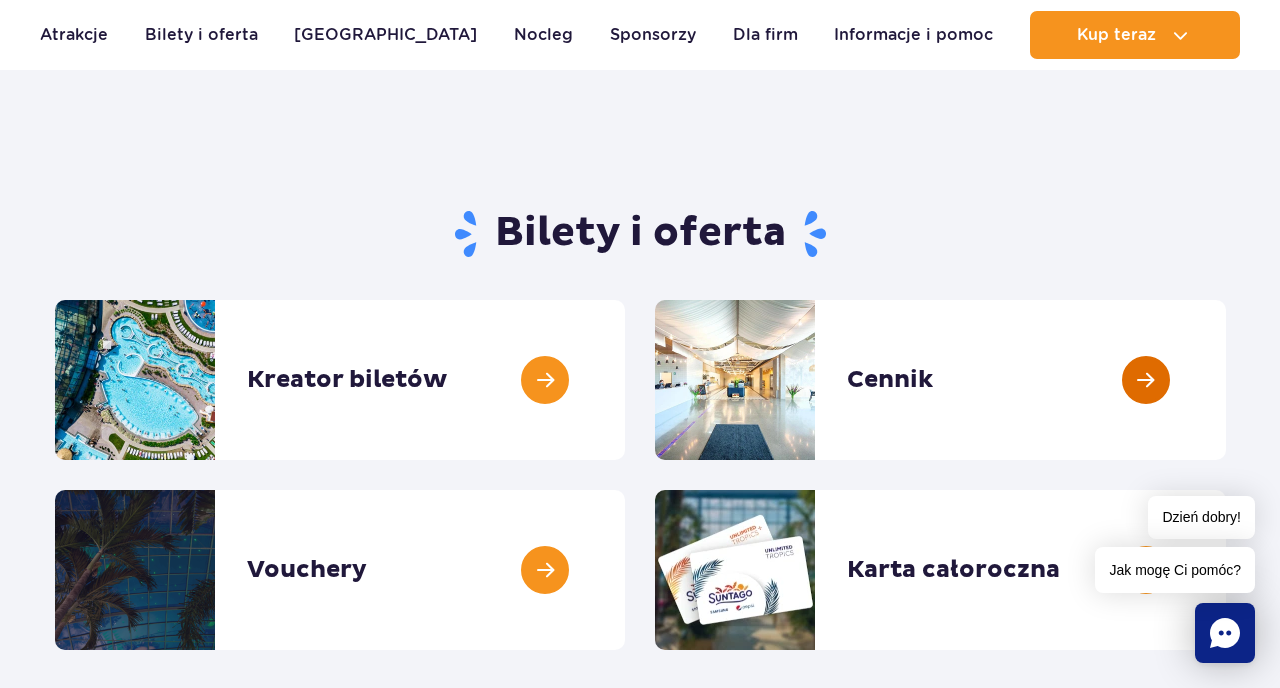 click at bounding box center (1226, 380) 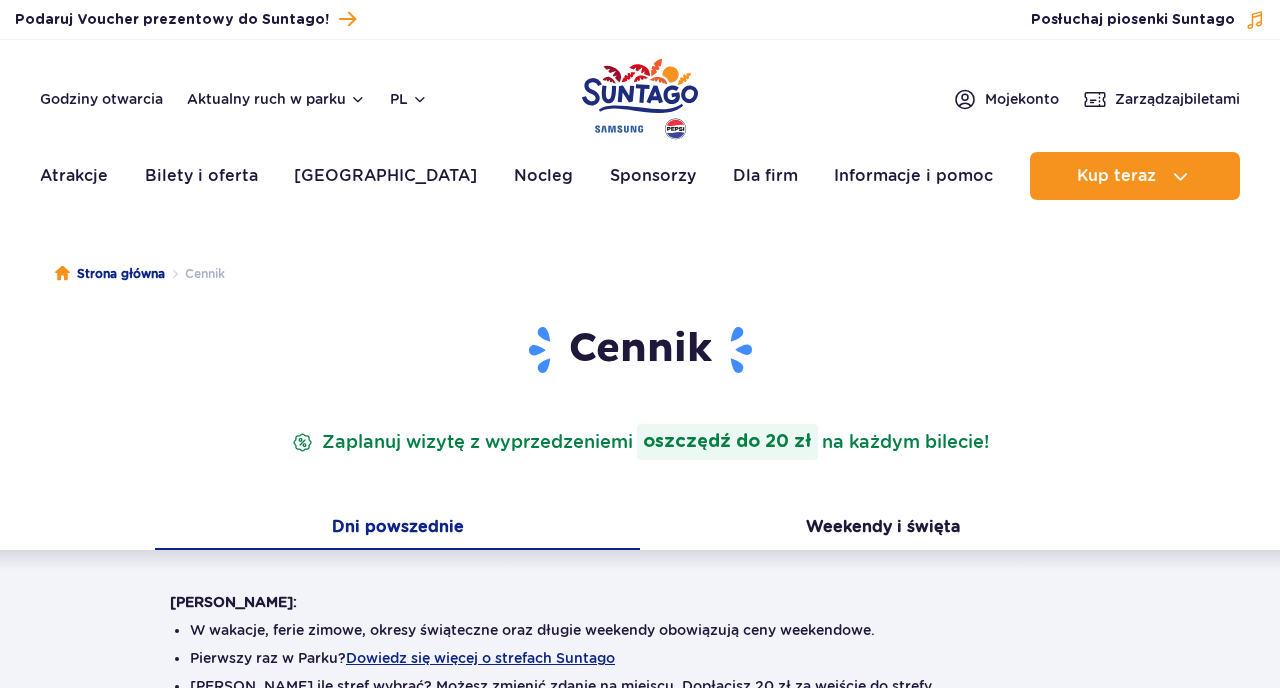 scroll, scrollTop: 0, scrollLeft: 0, axis: both 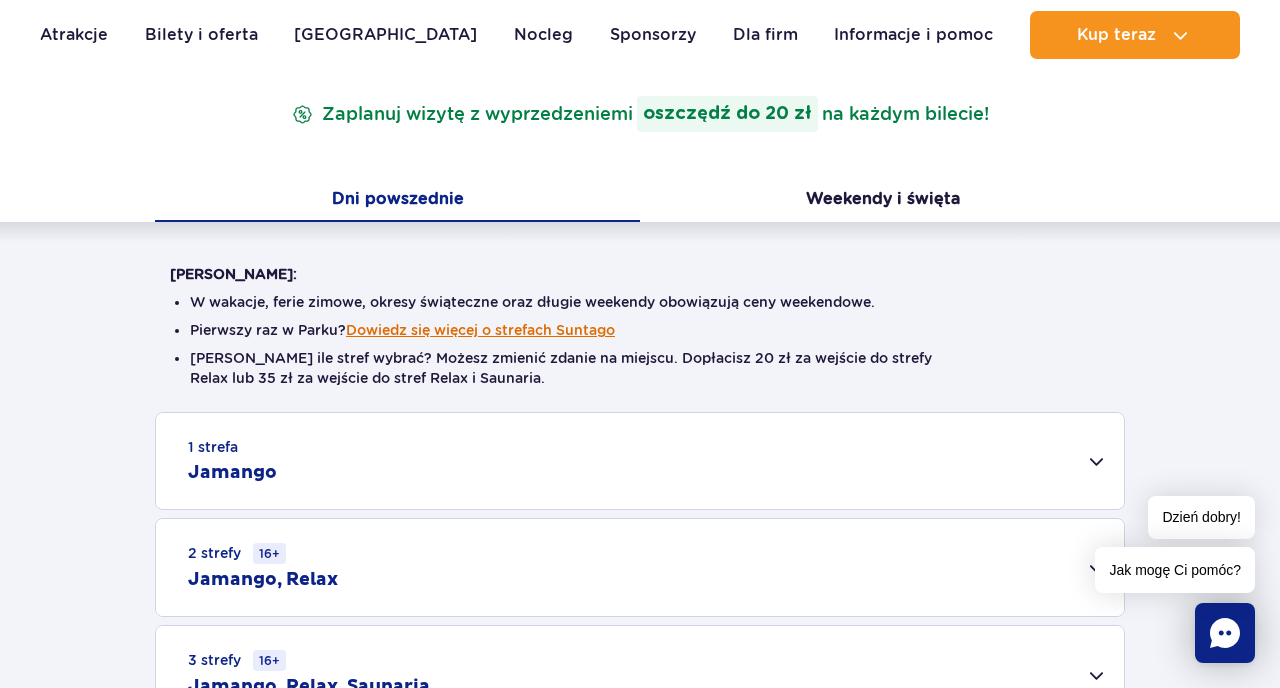click on "Dowiedz się więcej o strefach Suntago" at bounding box center (480, 330) 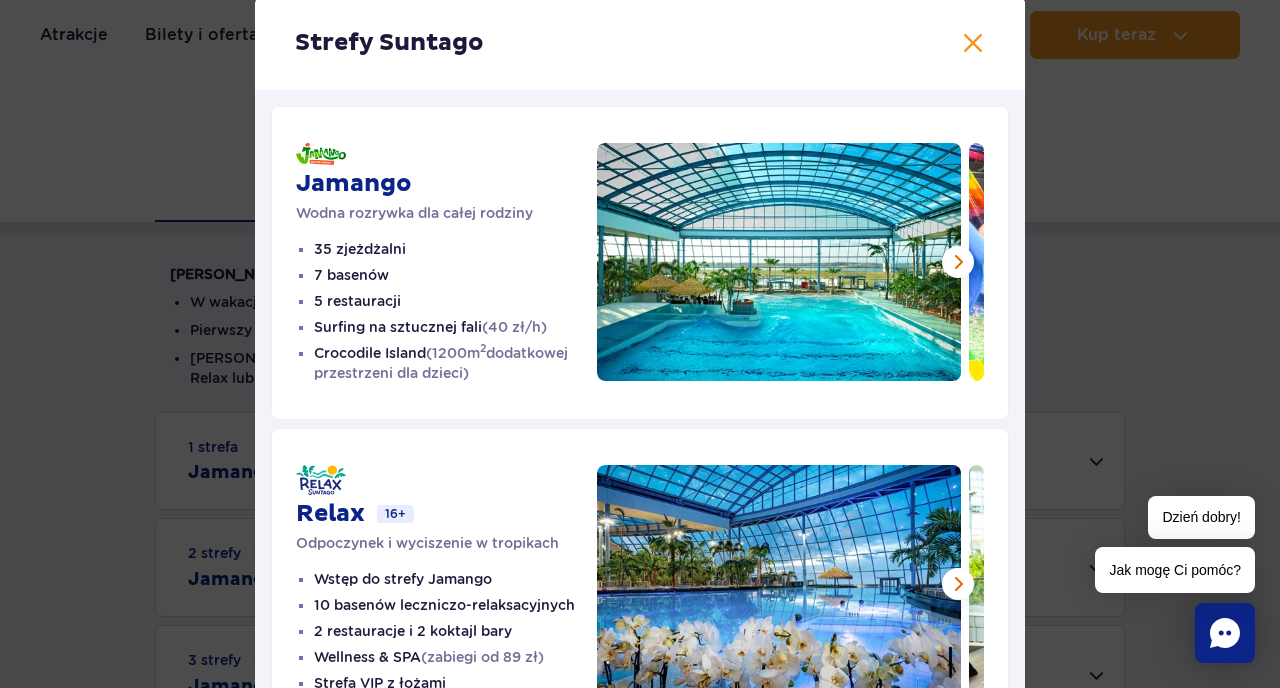 scroll, scrollTop: 0, scrollLeft: 0, axis: both 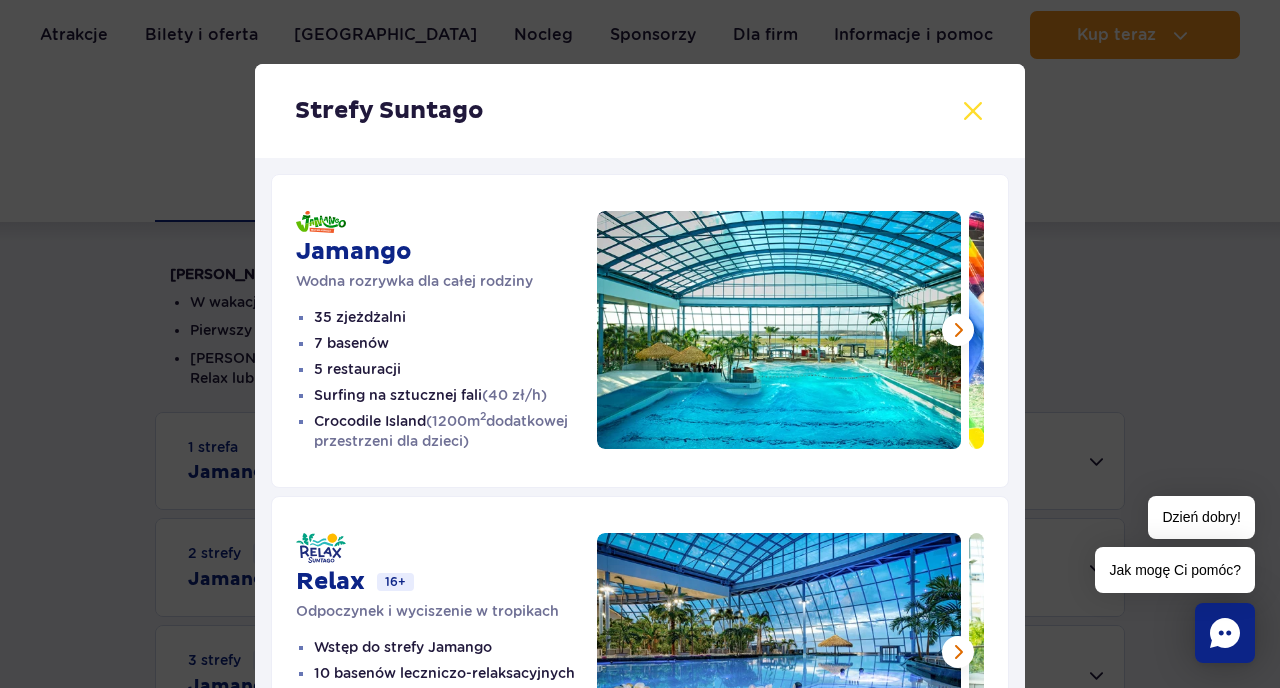 click at bounding box center (973, 111) 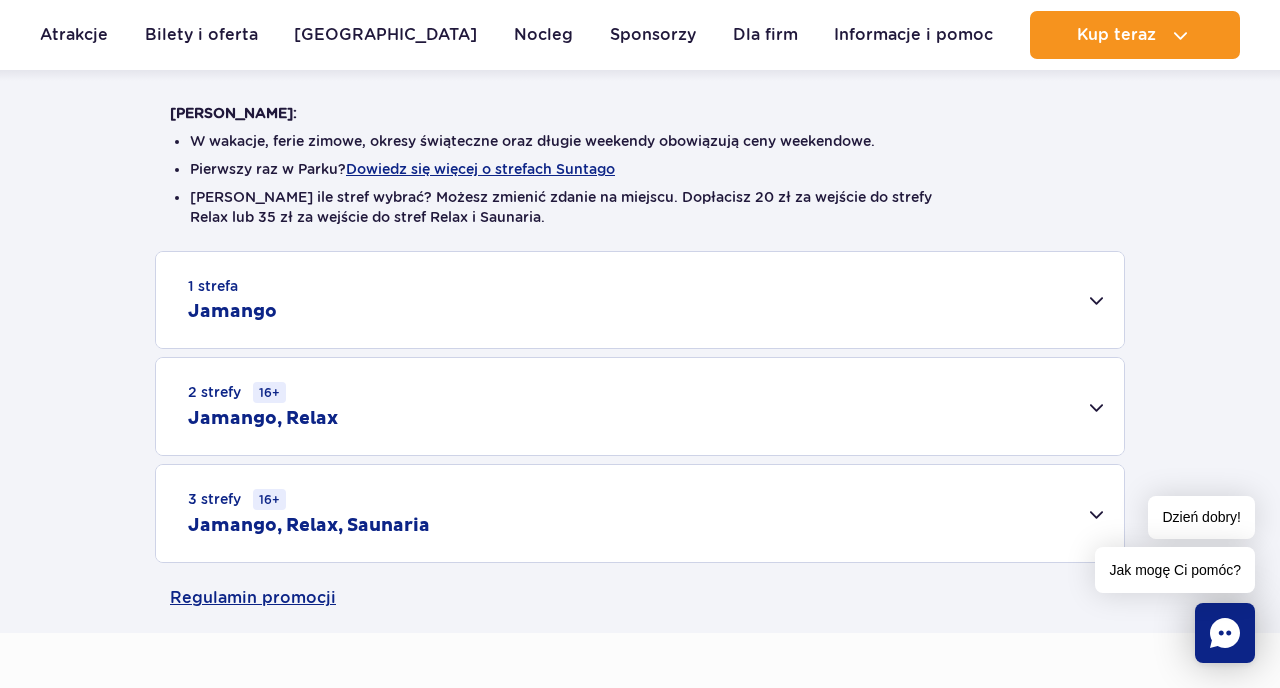 scroll, scrollTop: 492, scrollLeft: 0, axis: vertical 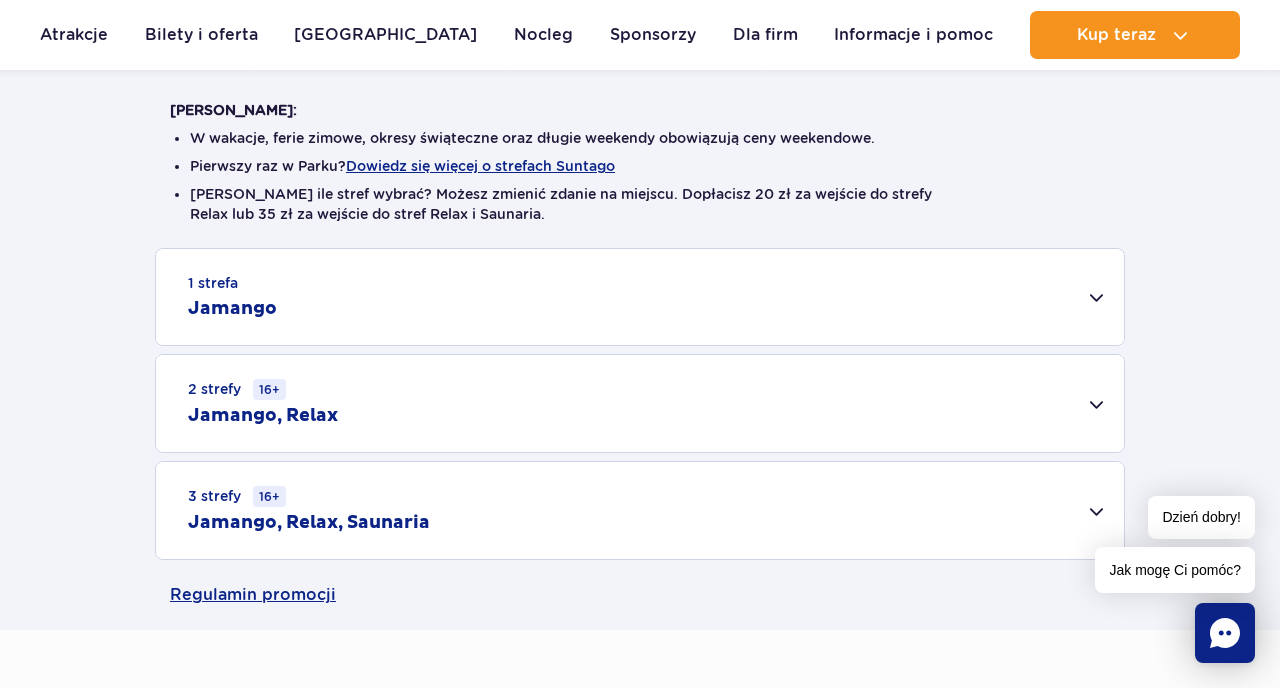 click on "1 strefa
Jamango" at bounding box center [640, 297] 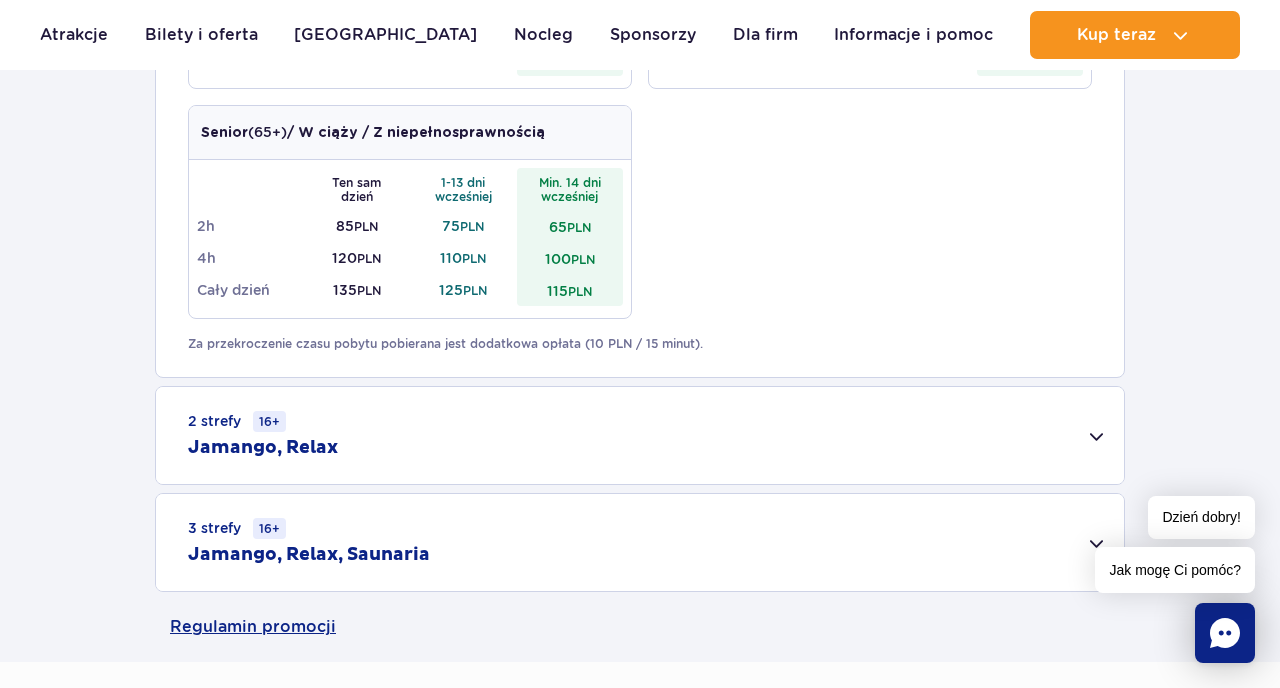 scroll, scrollTop: 1200, scrollLeft: 0, axis: vertical 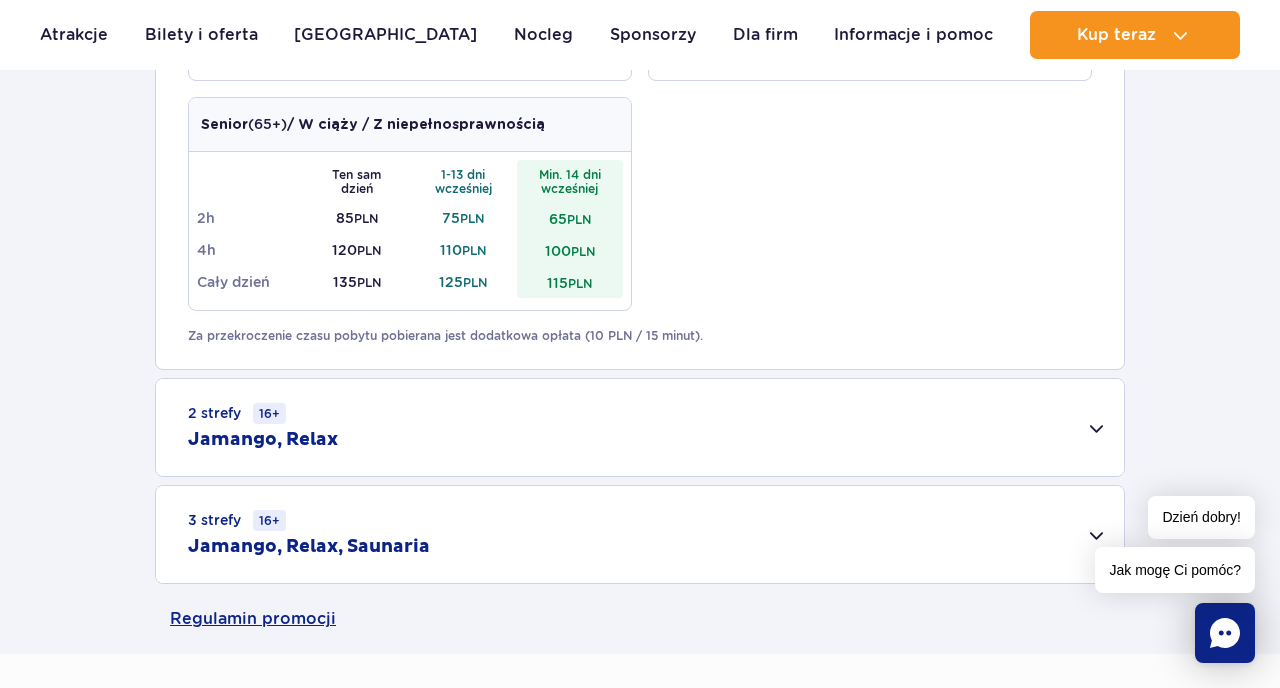 click on "2 strefy  16+
Jamango, Relax" at bounding box center [640, 427] 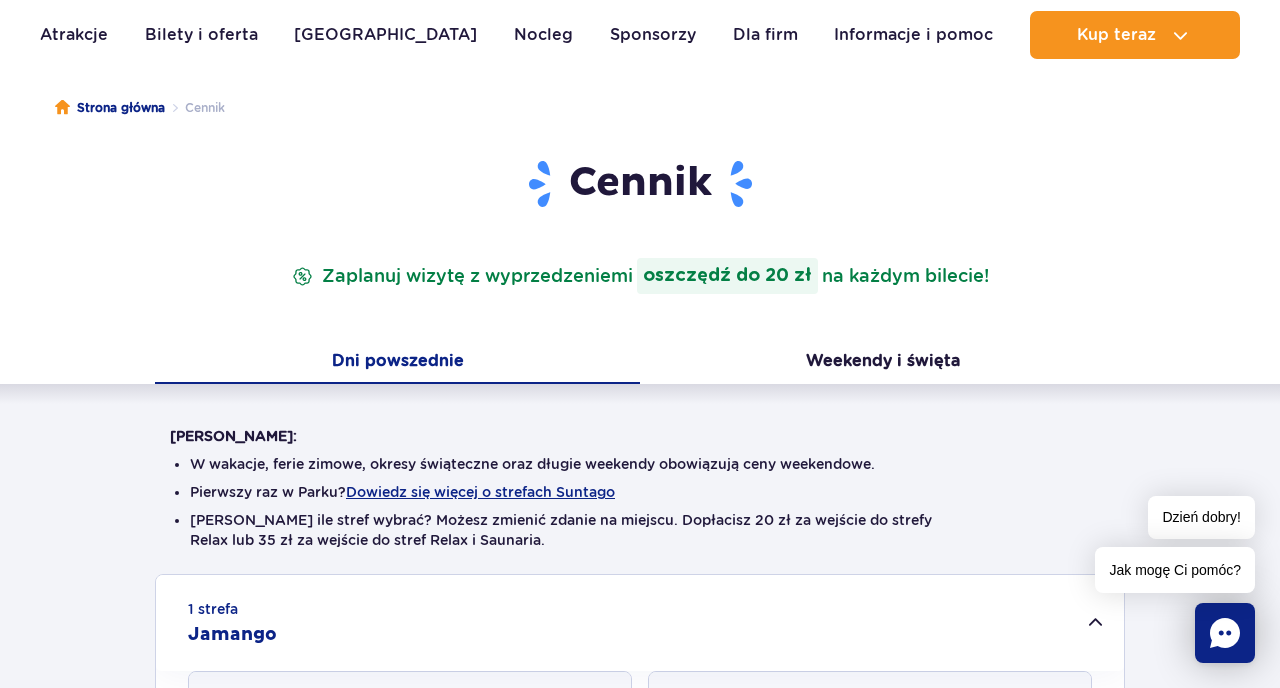 scroll, scrollTop: 167, scrollLeft: 0, axis: vertical 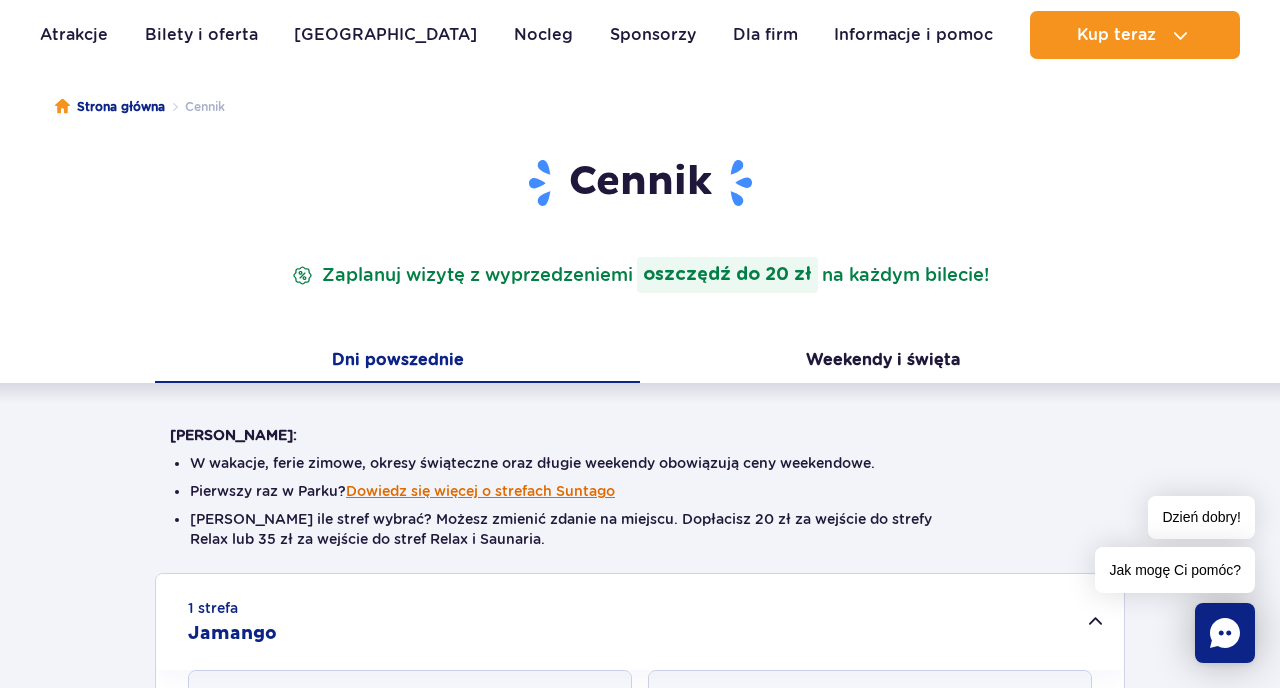 click on "Dowiedz się więcej o strefach Suntago" at bounding box center [480, 491] 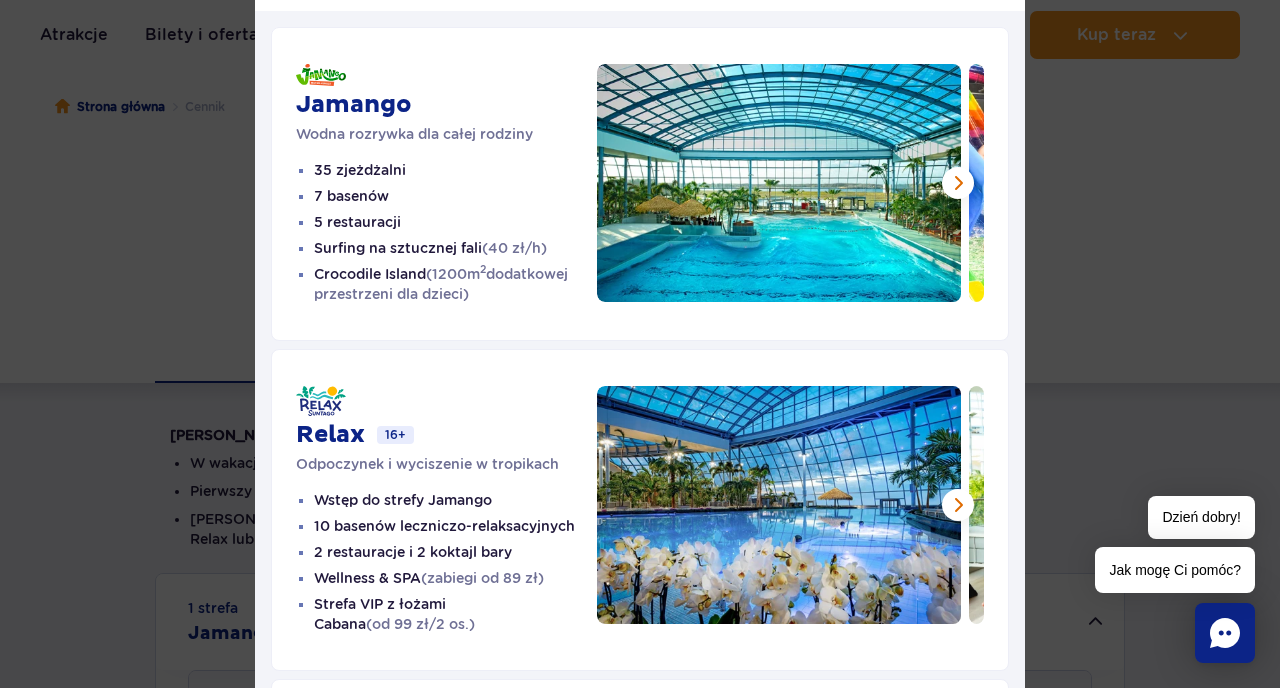 scroll, scrollTop: 111, scrollLeft: 0, axis: vertical 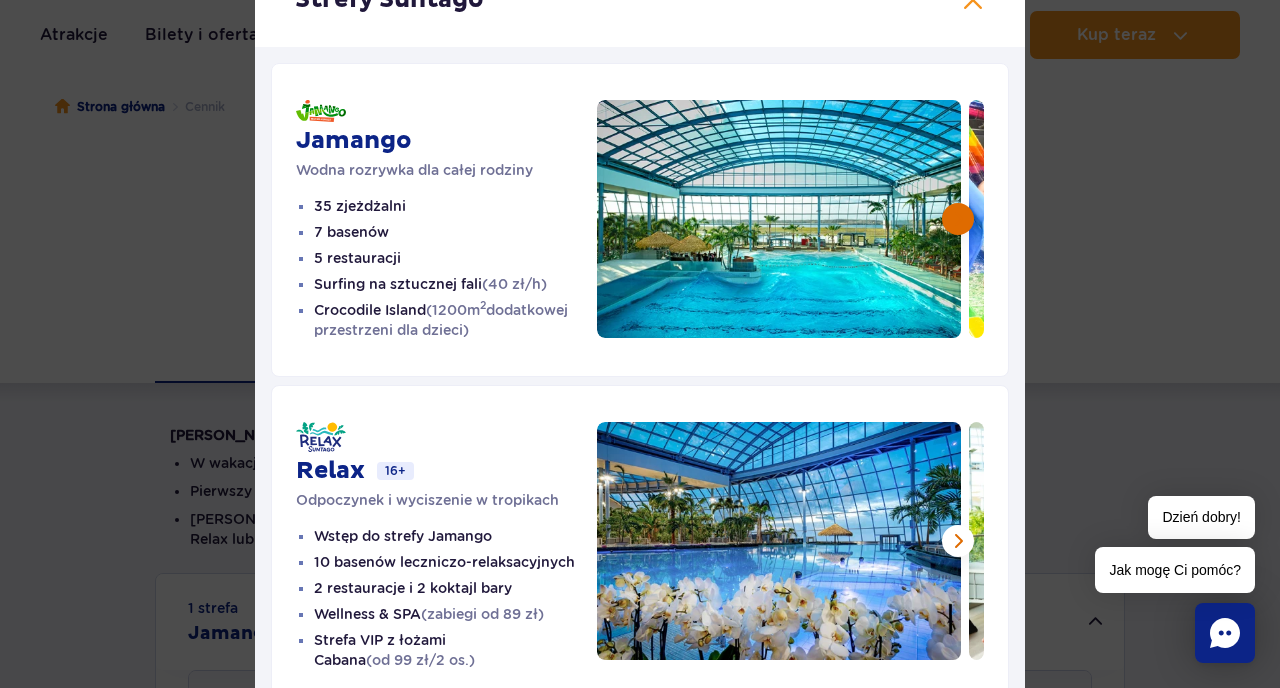 click at bounding box center (958, 219) 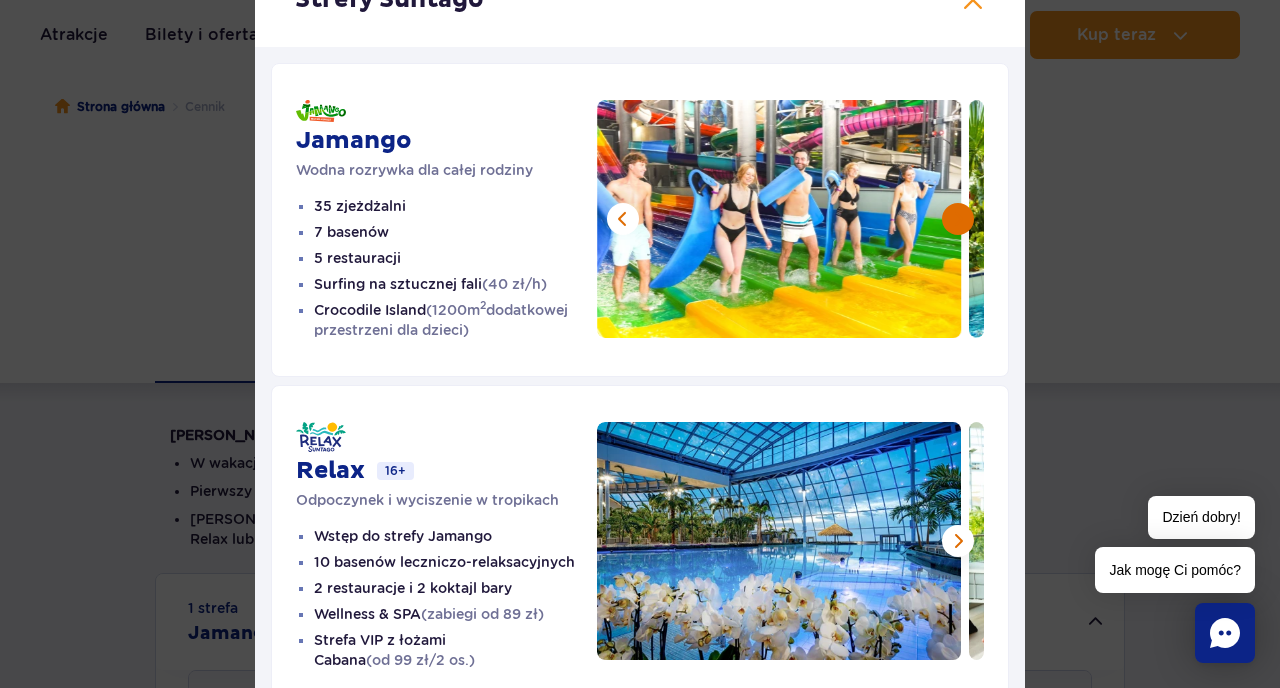 click at bounding box center [958, 219] 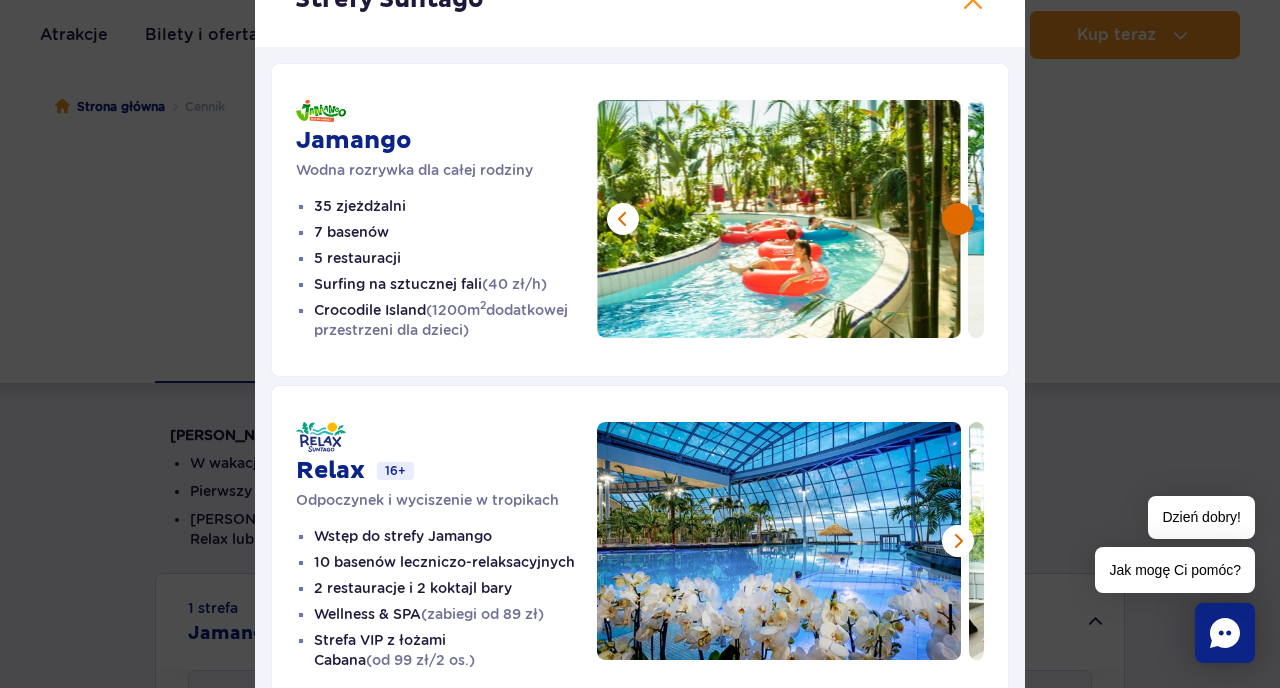 click at bounding box center [958, 219] 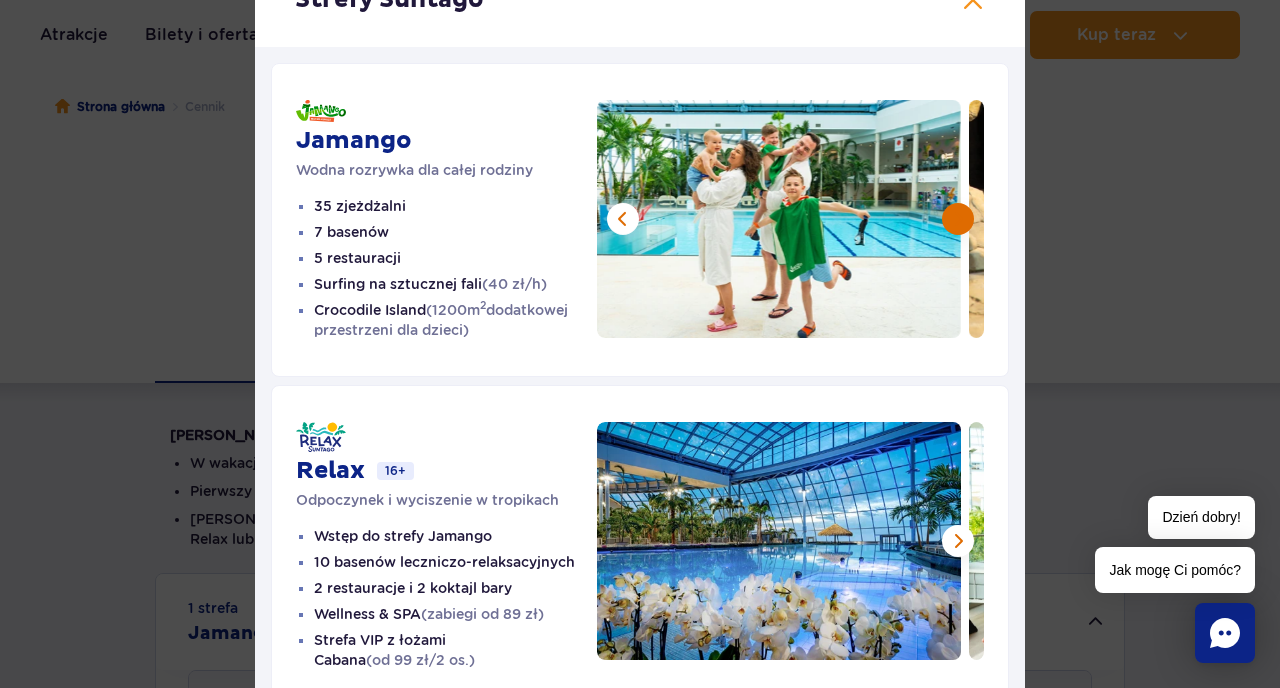 click at bounding box center [958, 219] 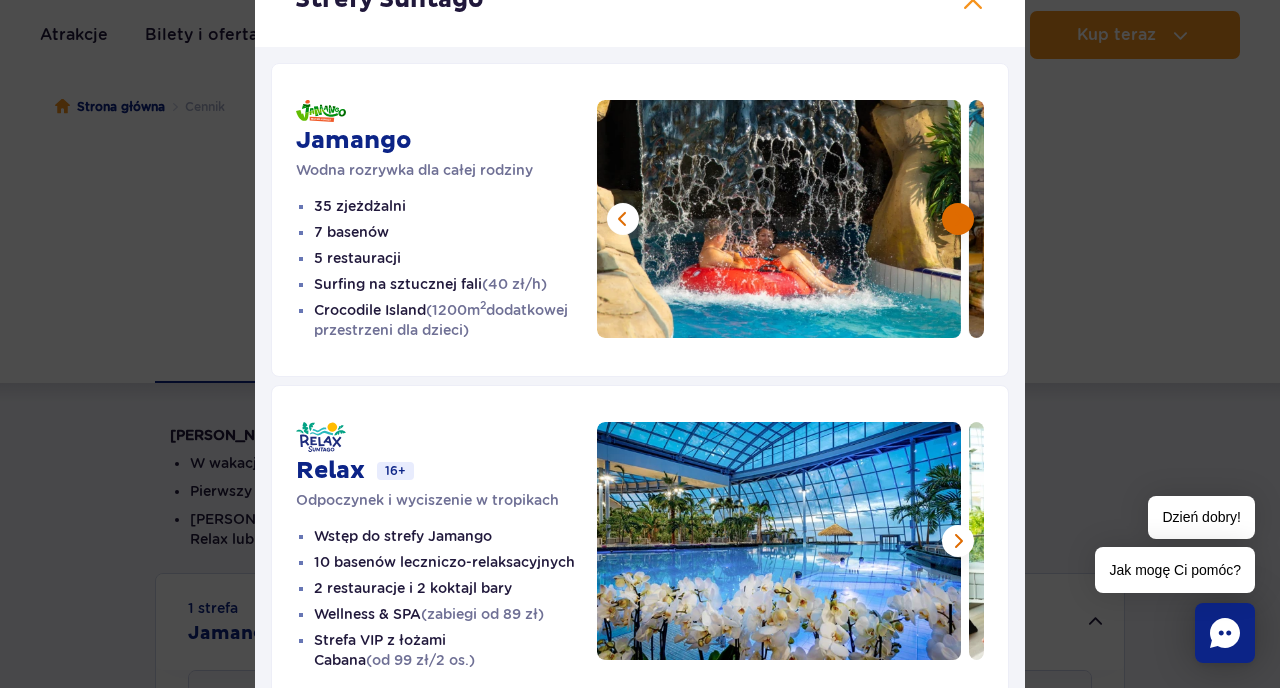 click at bounding box center [958, 219] 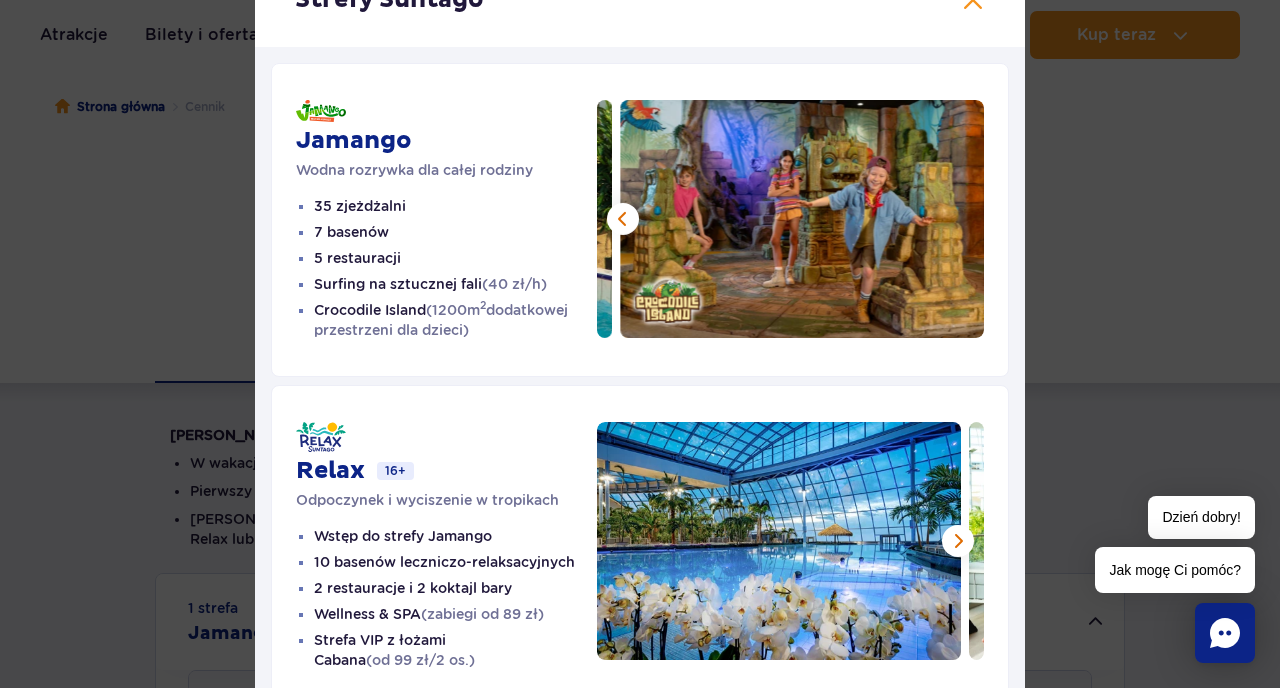 click at bounding box center [802, 219] 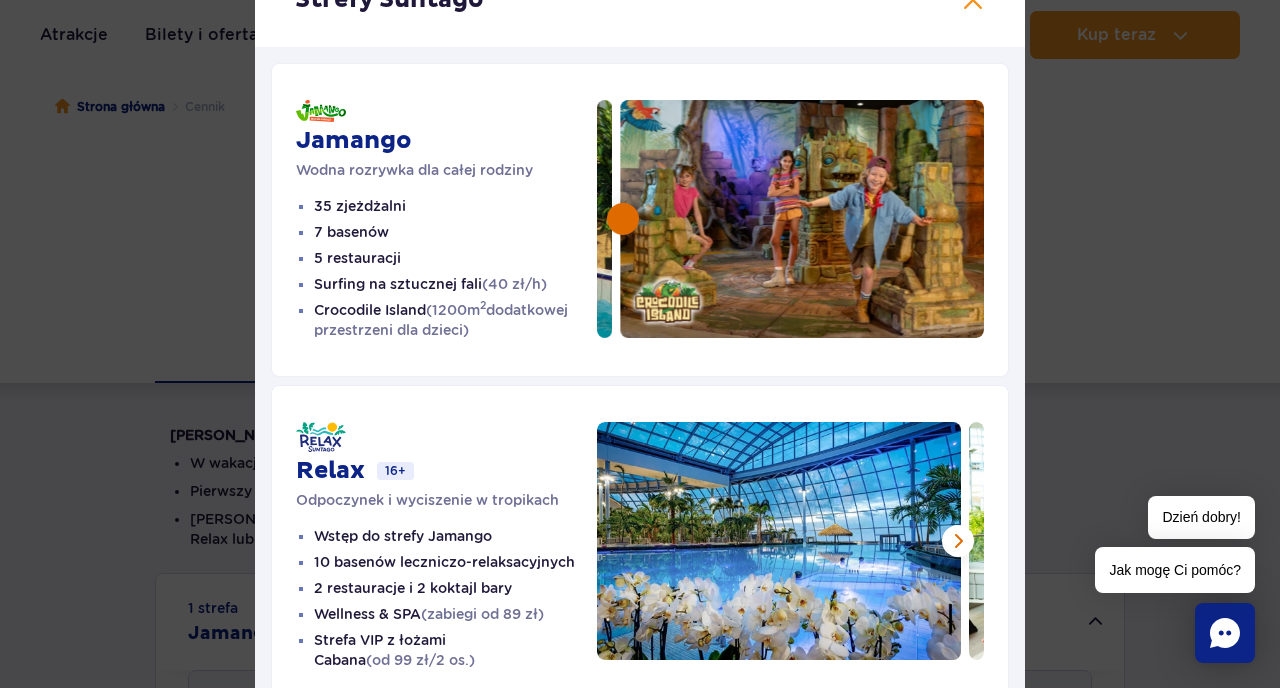 click at bounding box center [623, 219] 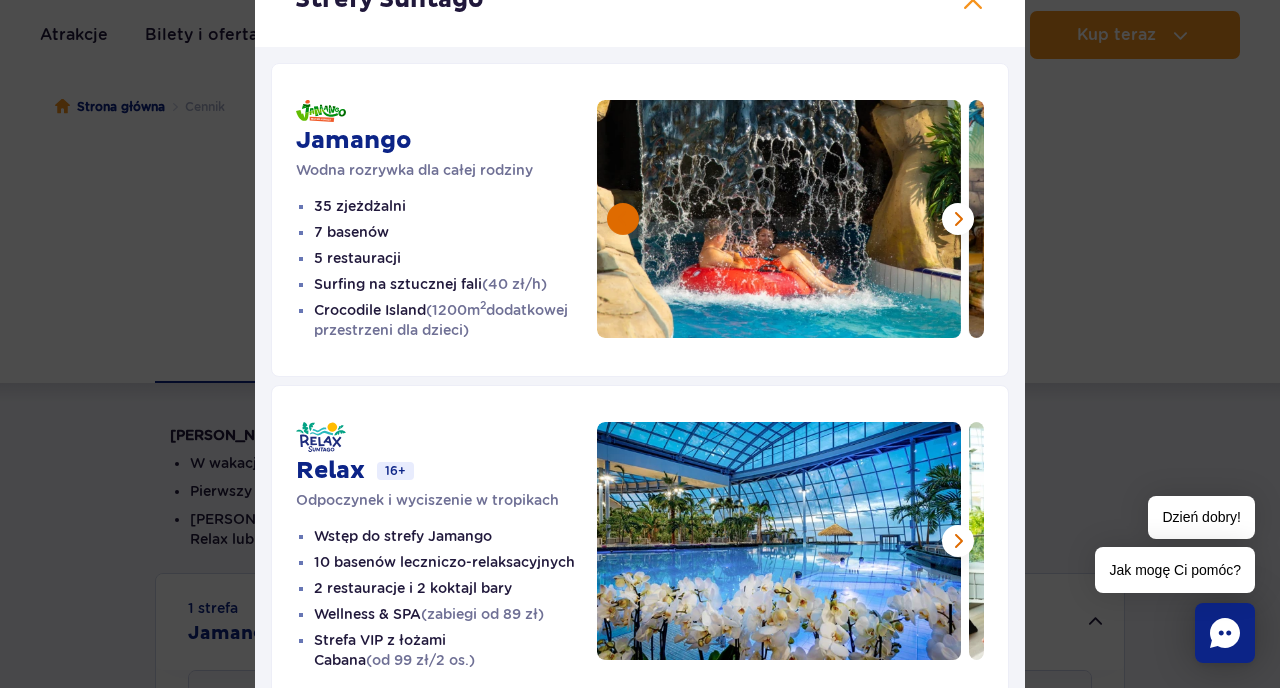 click at bounding box center (623, 219) 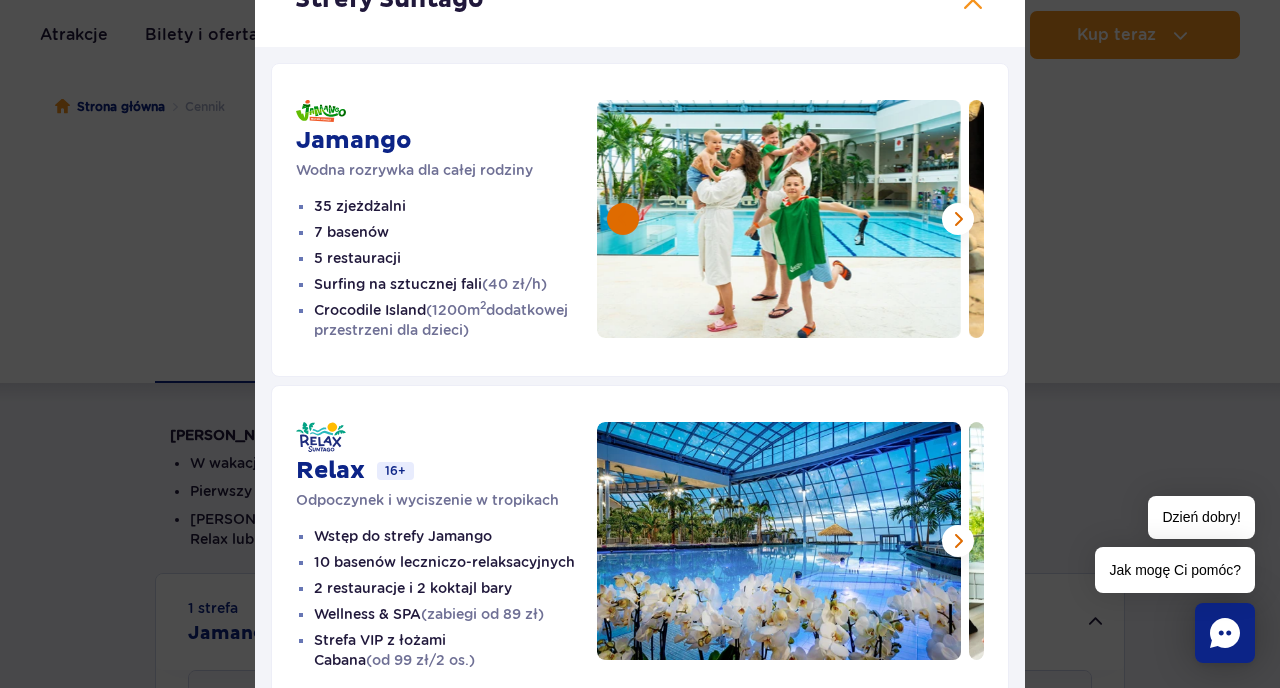 click at bounding box center [623, 219] 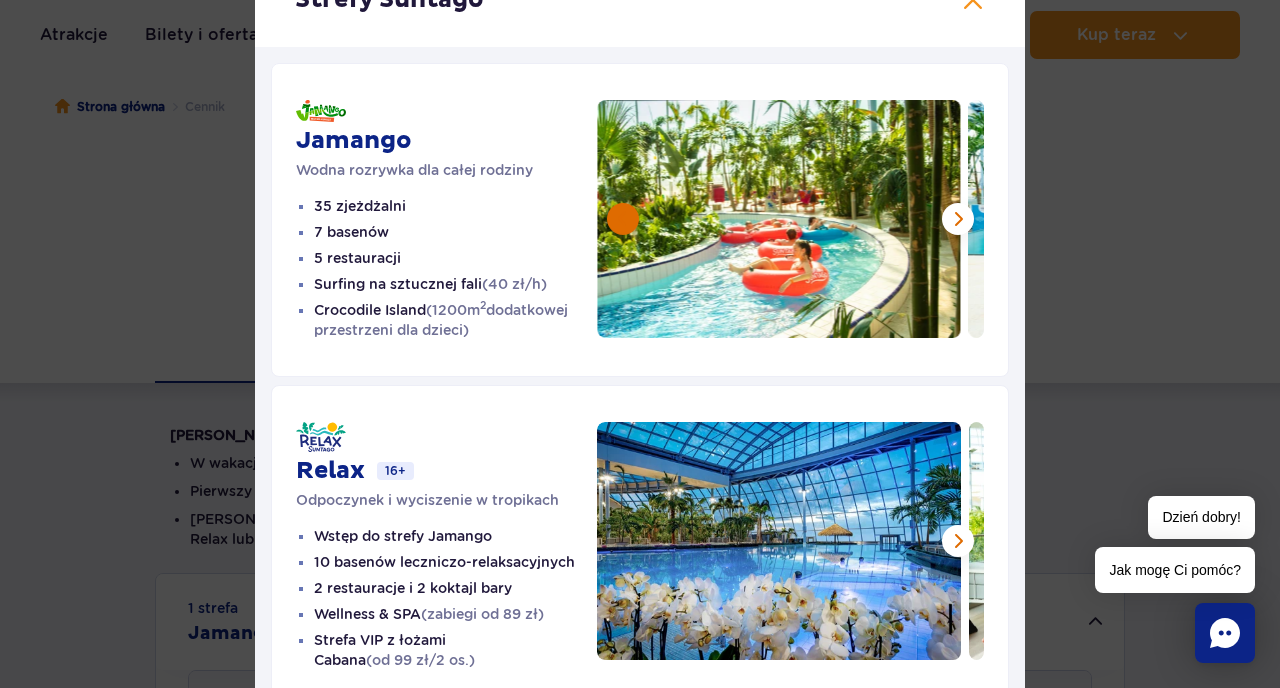 click at bounding box center [623, 219] 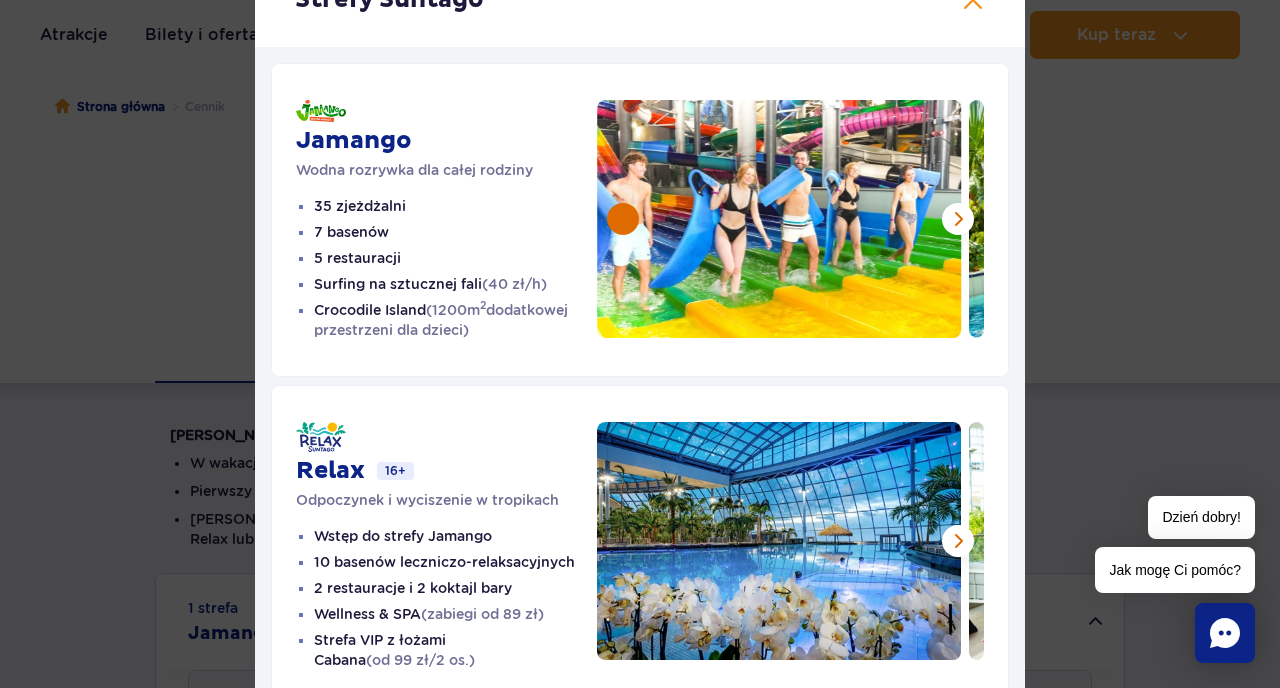 click at bounding box center (623, 219) 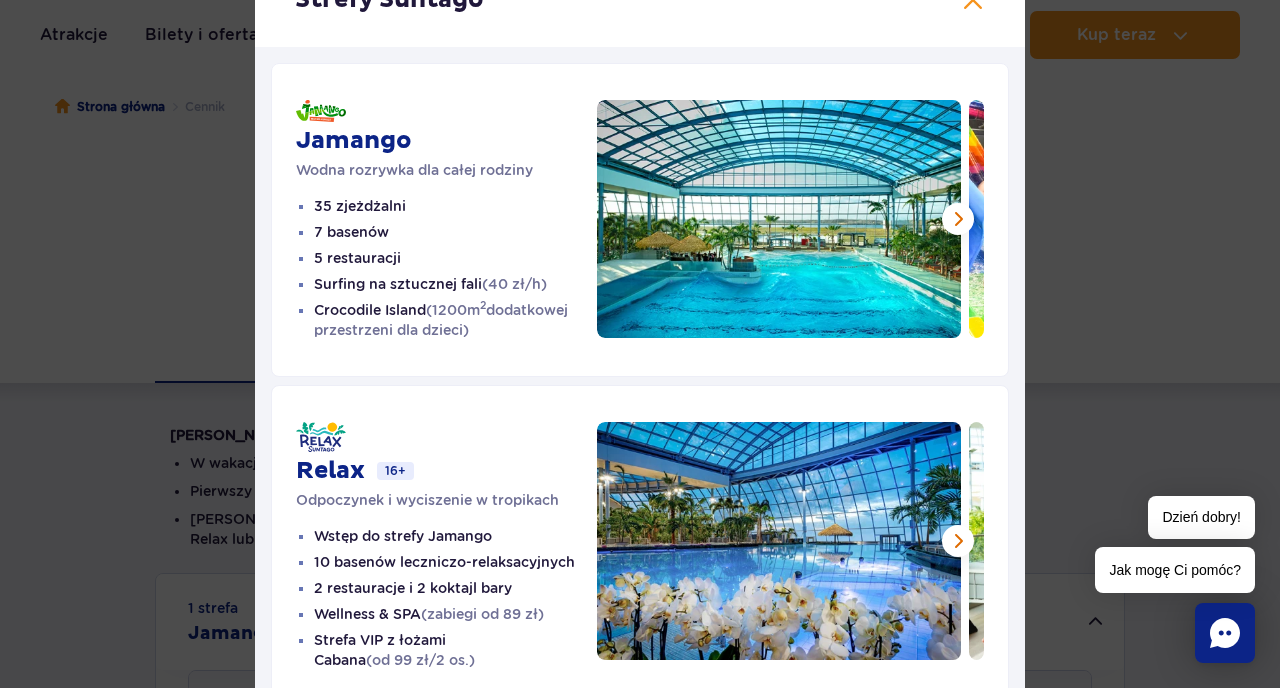click at bounding box center [779, 219] 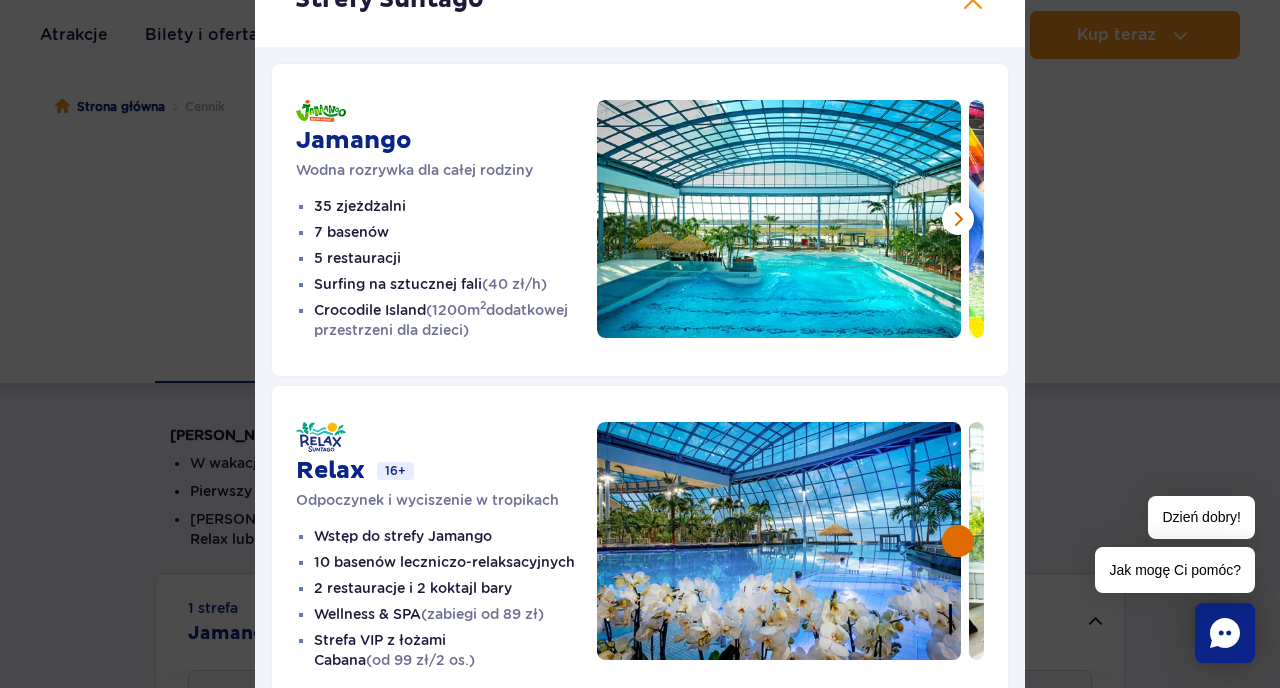 click at bounding box center [958, 541] 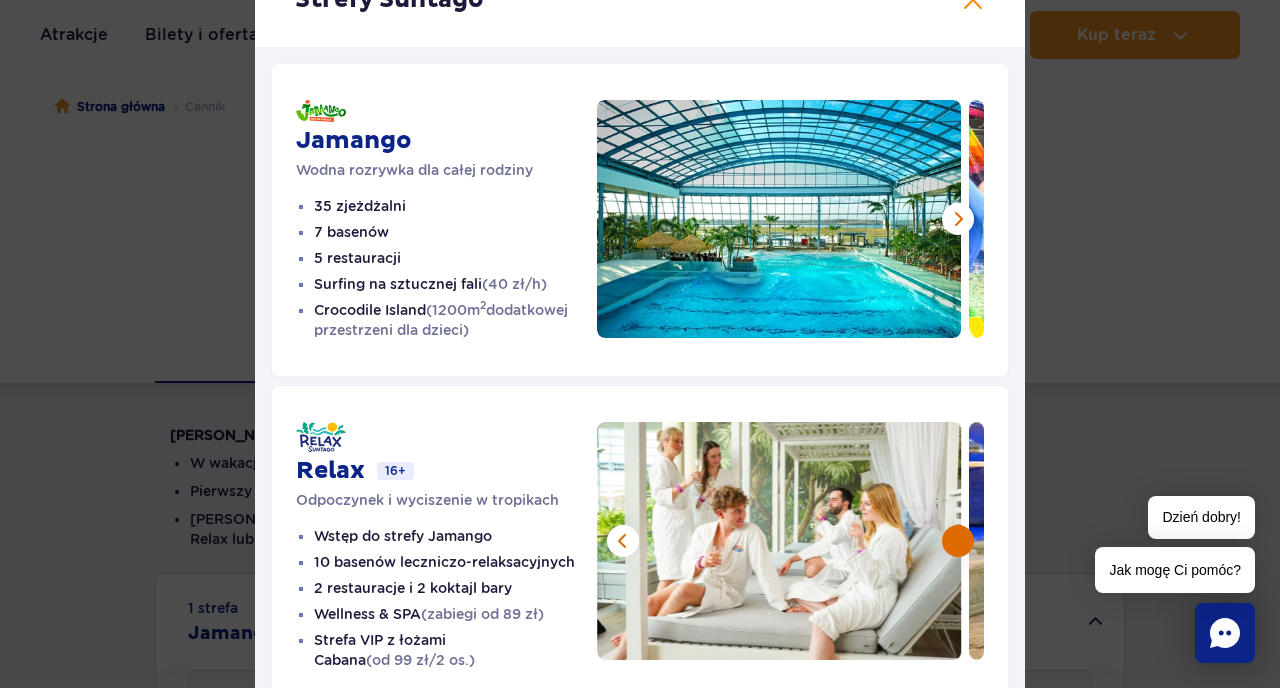 click at bounding box center (958, 541) 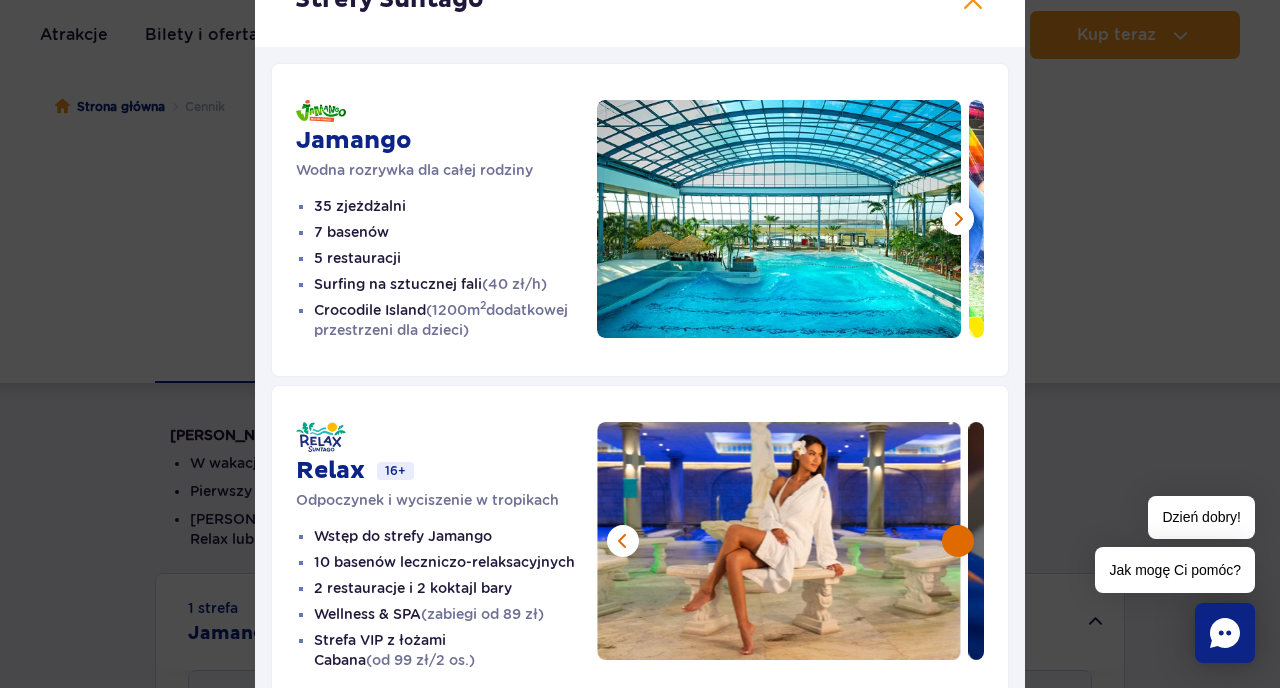 click at bounding box center [958, 541] 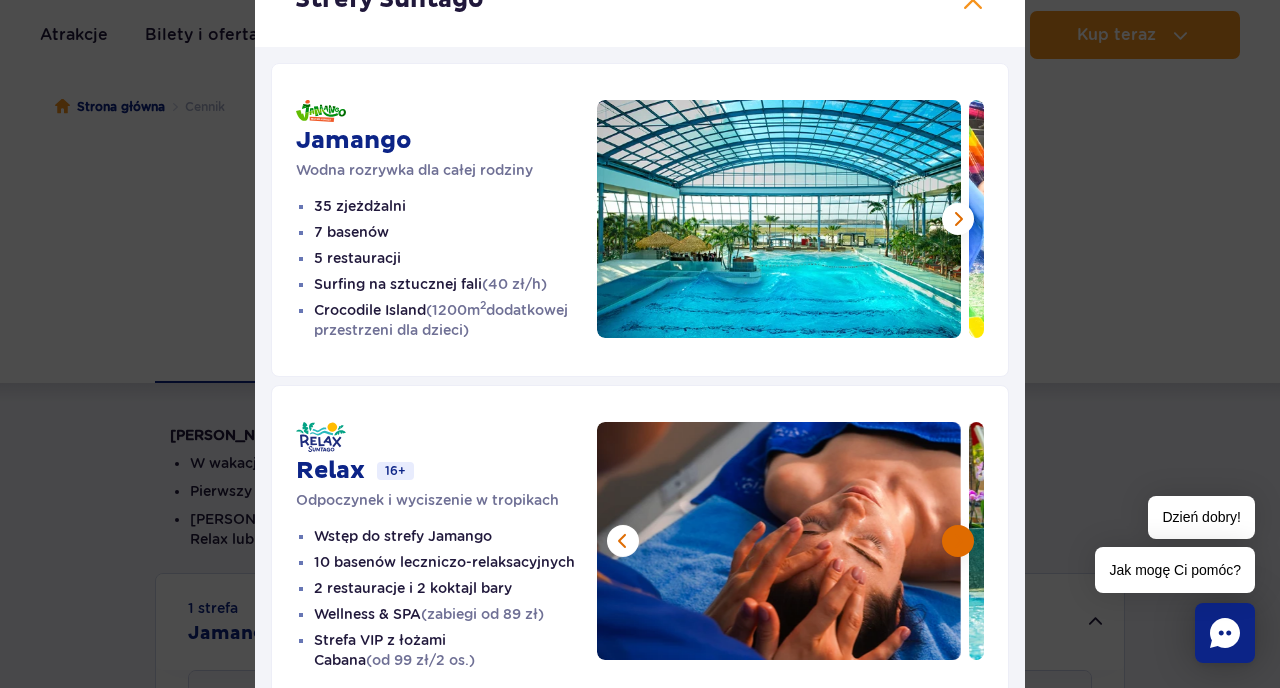 click at bounding box center [958, 541] 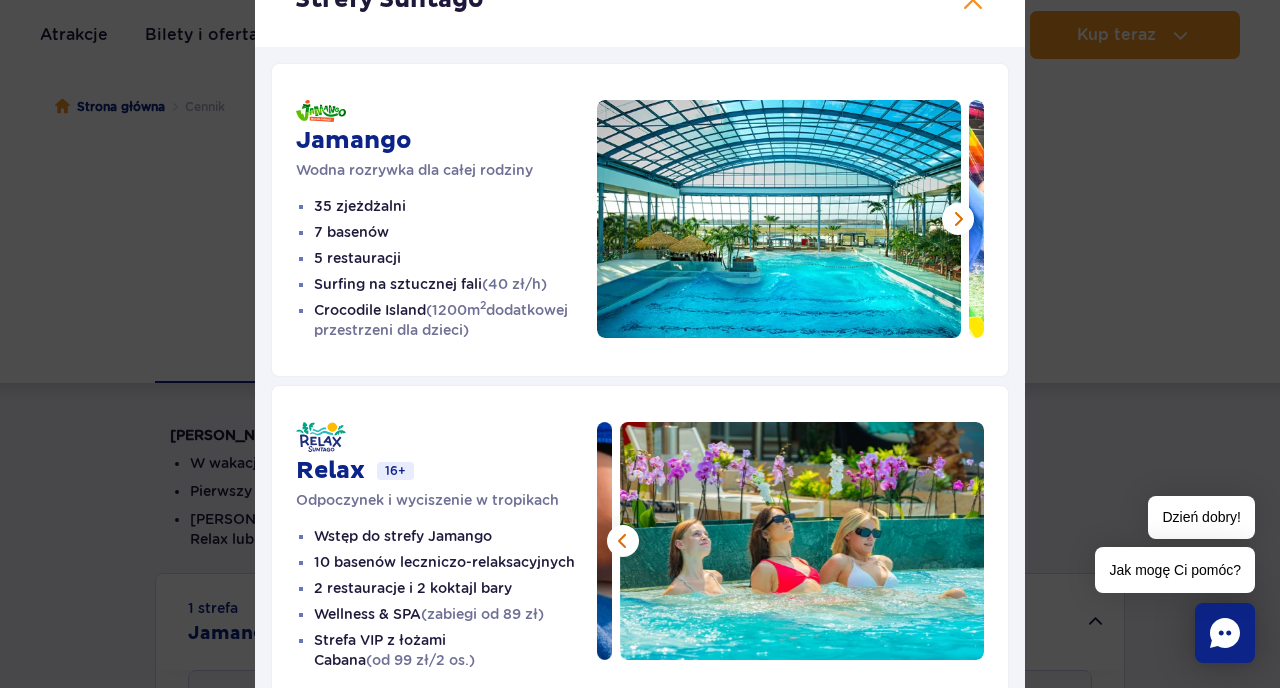 click at bounding box center [802, 541] 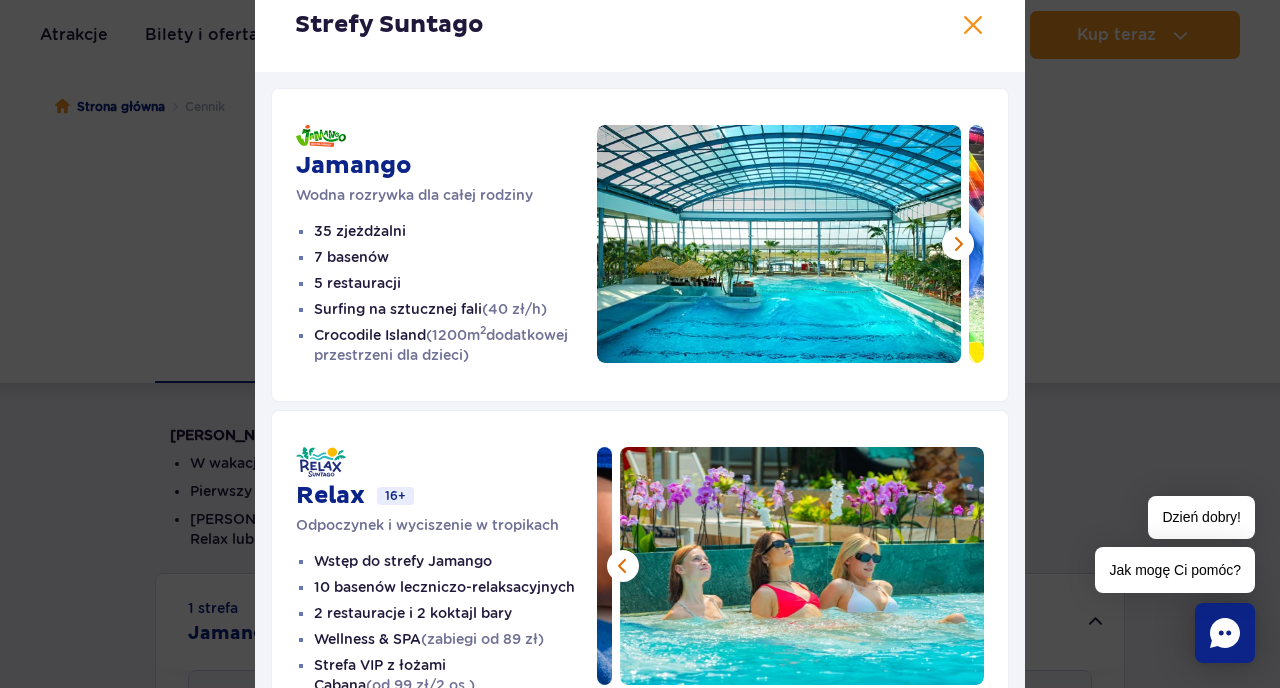 scroll, scrollTop: 0, scrollLeft: 0, axis: both 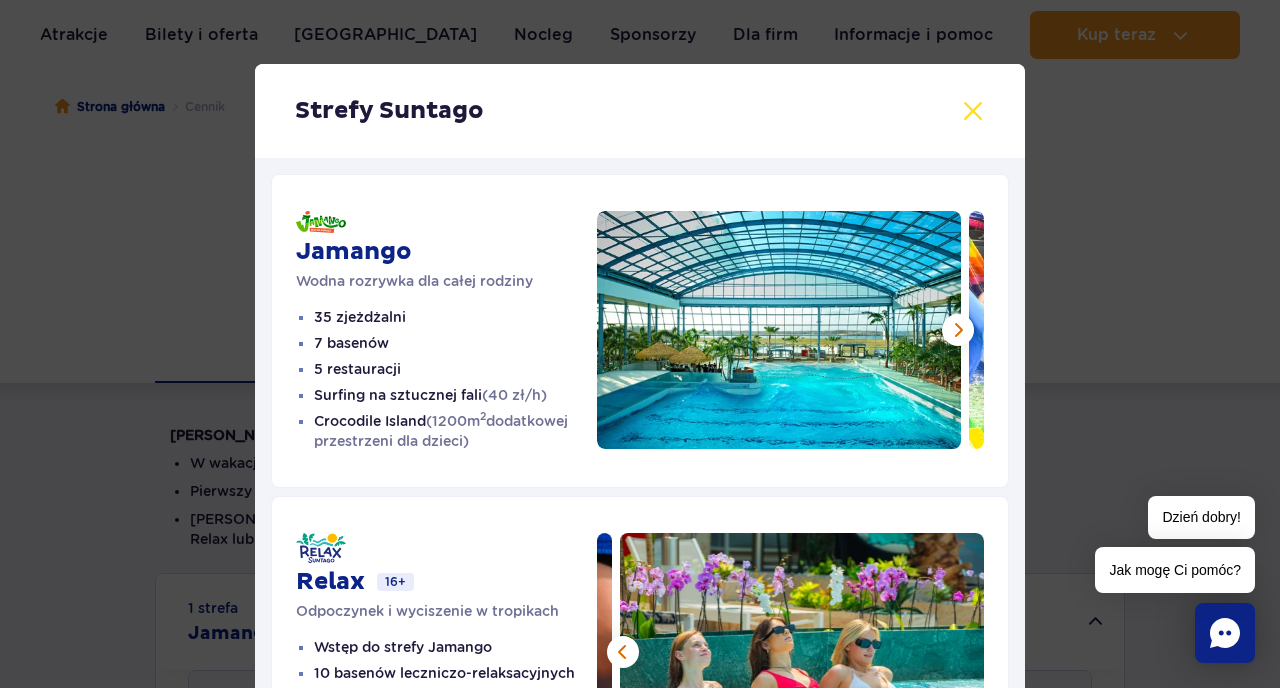 click at bounding box center [973, 111] 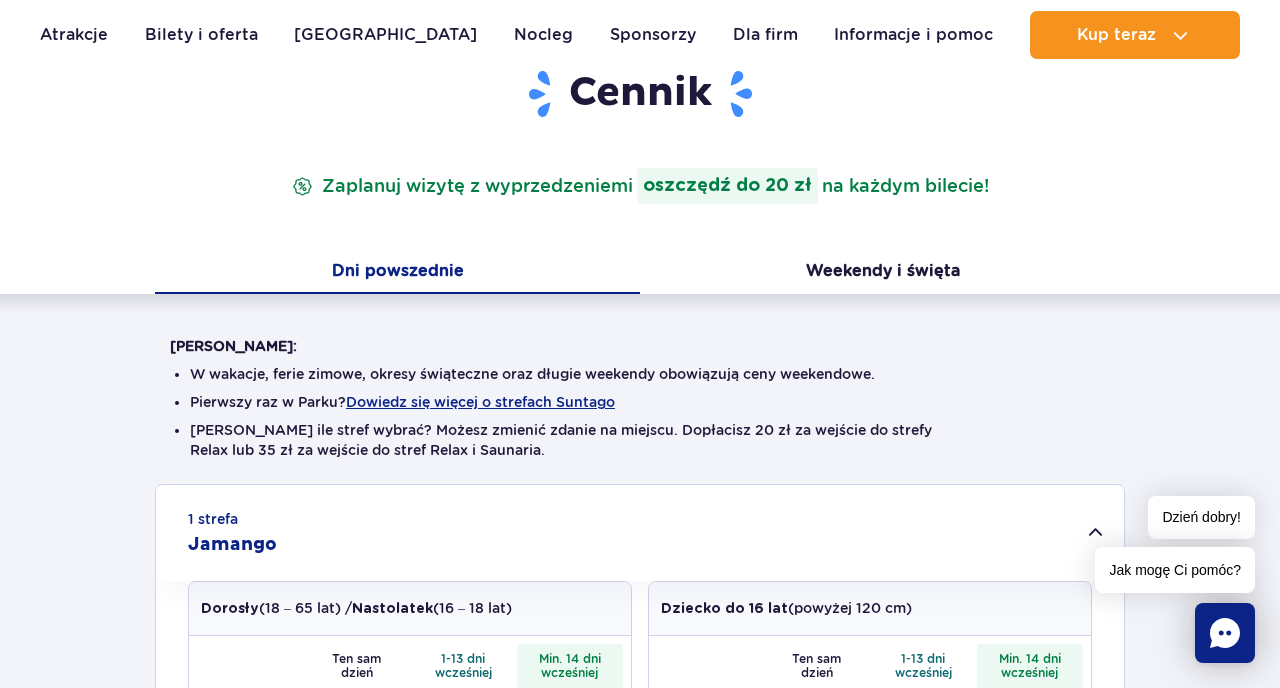 scroll, scrollTop: 262, scrollLeft: 0, axis: vertical 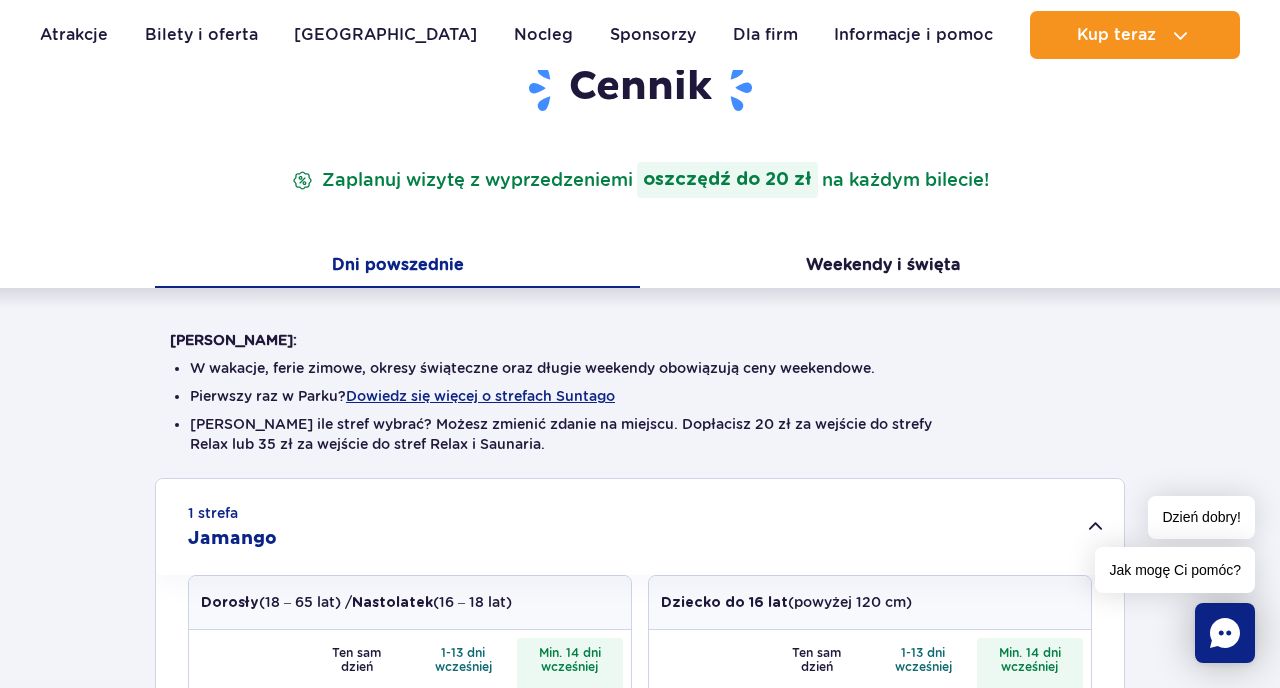 click on "Dni powszednie" at bounding box center (397, 267) 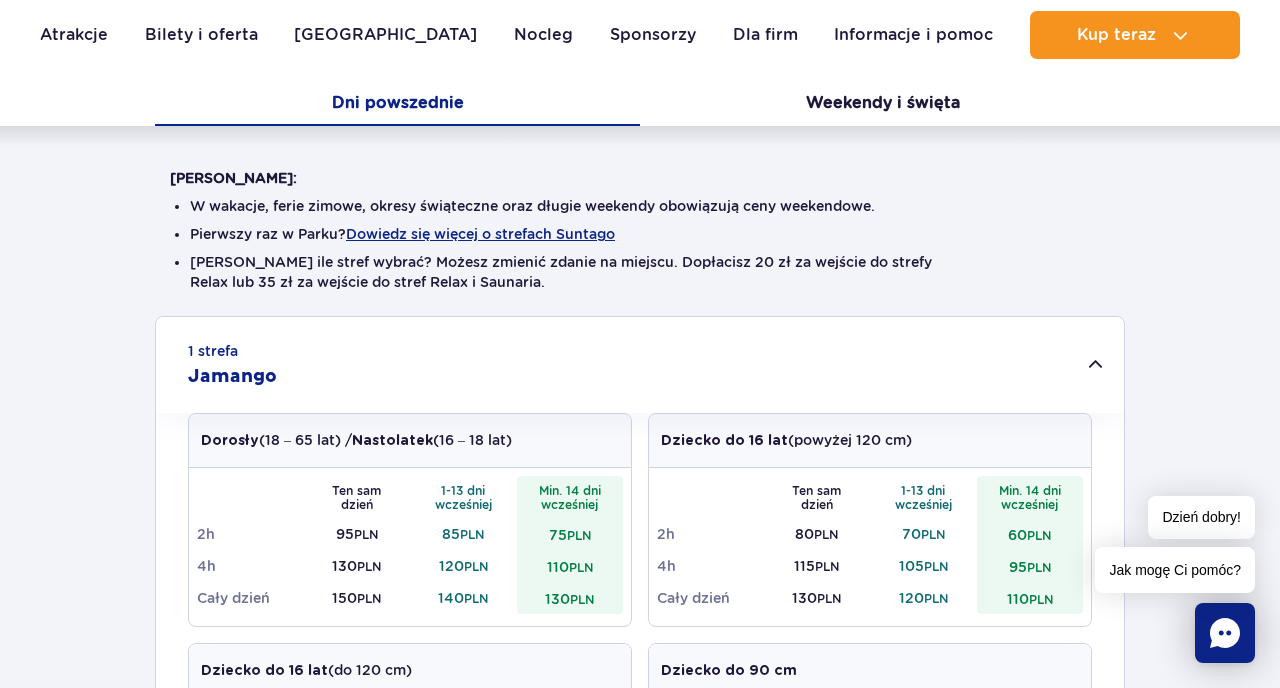 scroll, scrollTop: 426, scrollLeft: 0, axis: vertical 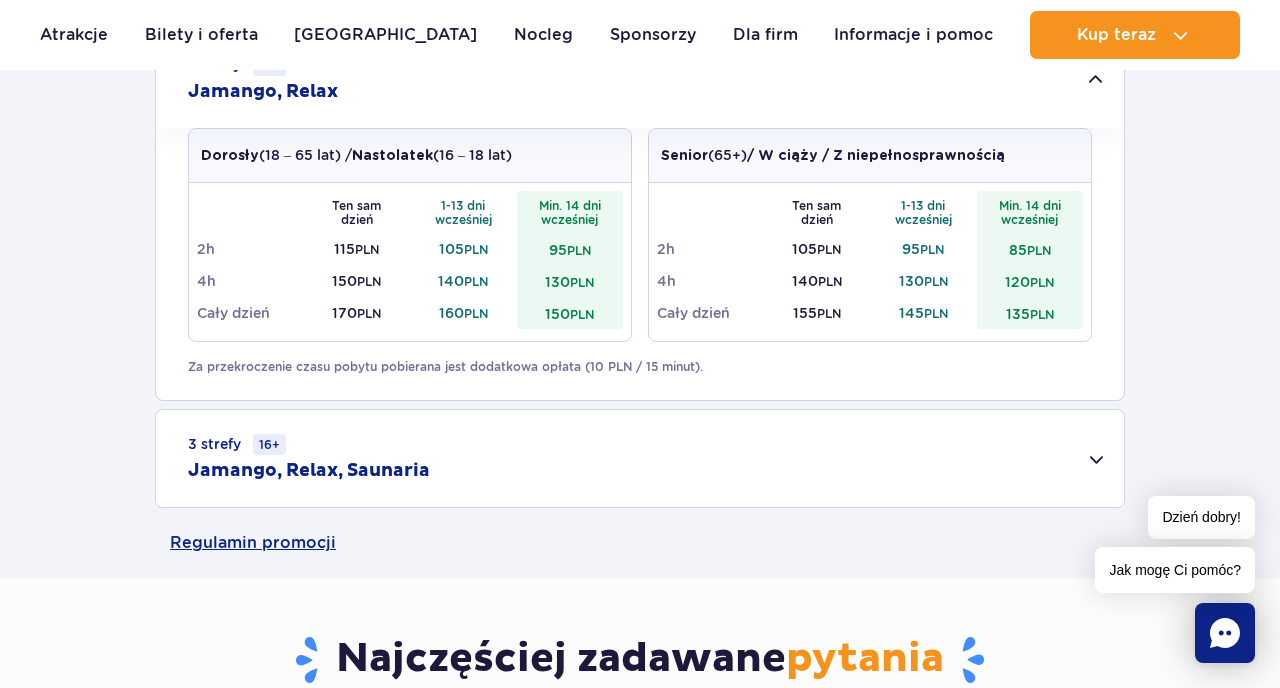 click on "3 strefy  16+
Jamango, Relax, Saunaria" at bounding box center (640, 458) 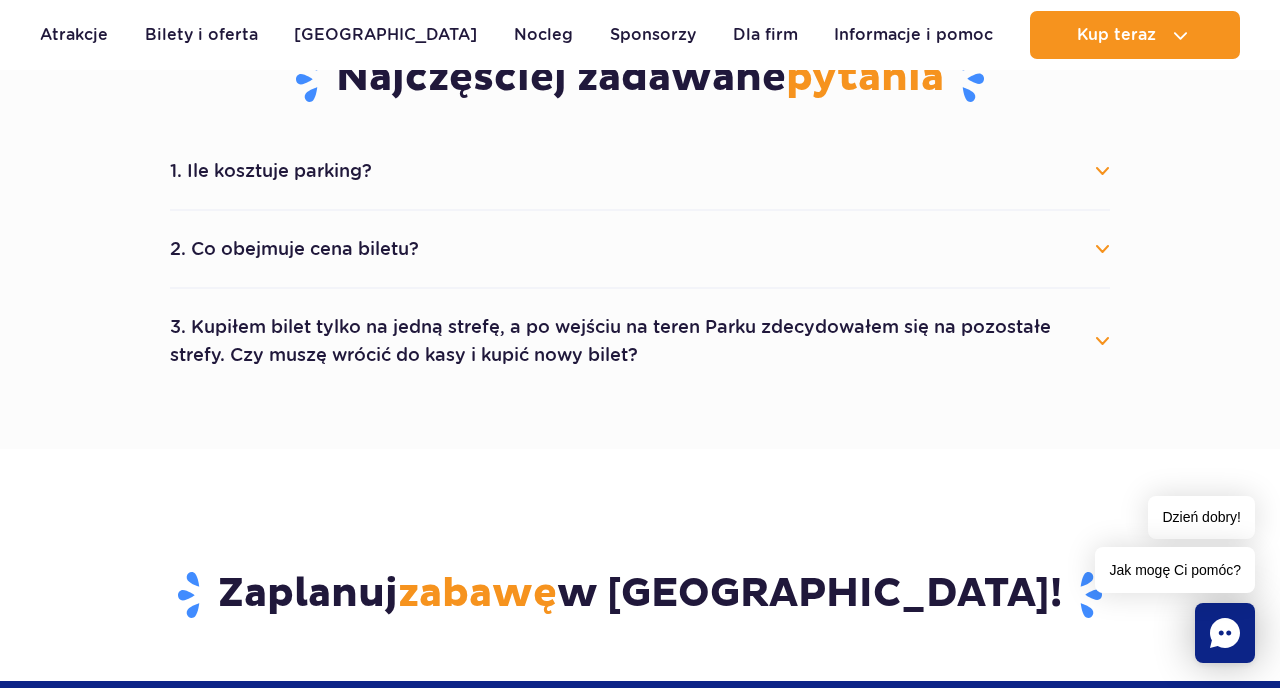 scroll, scrollTop: 2404, scrollLeft: 0, axis: vertical 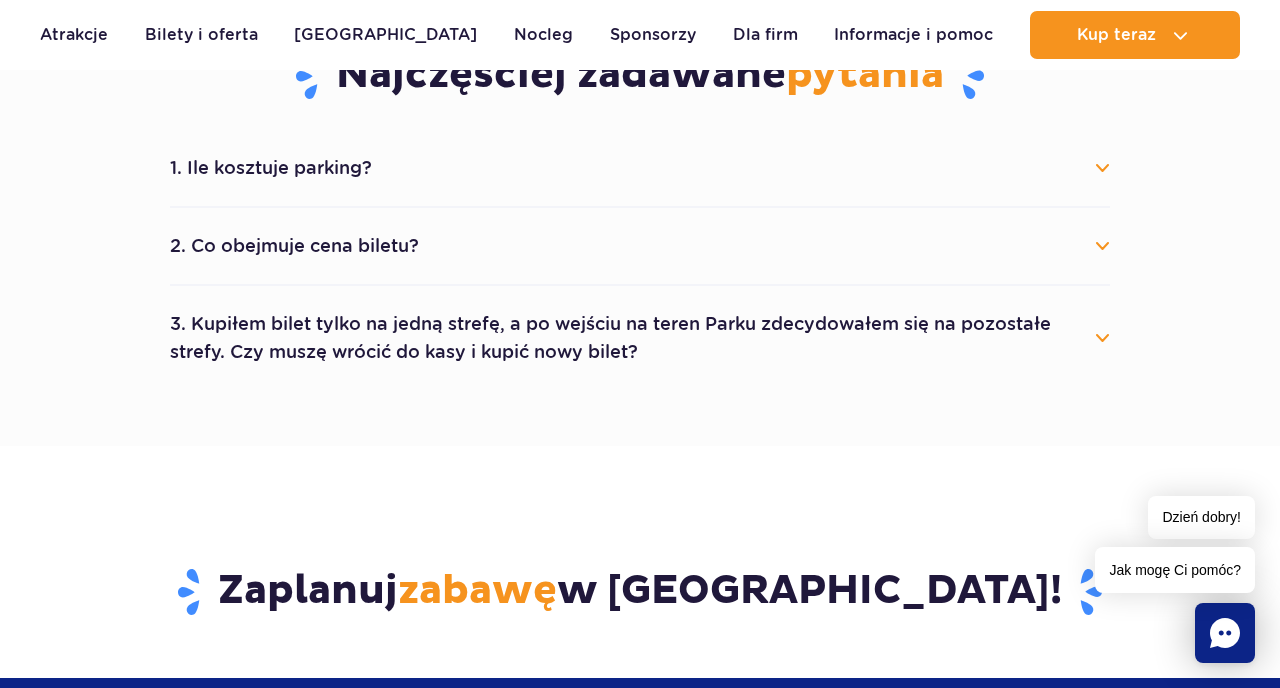 click on "1. Ile kosztuje parking?" at bounding box center [640, 168] 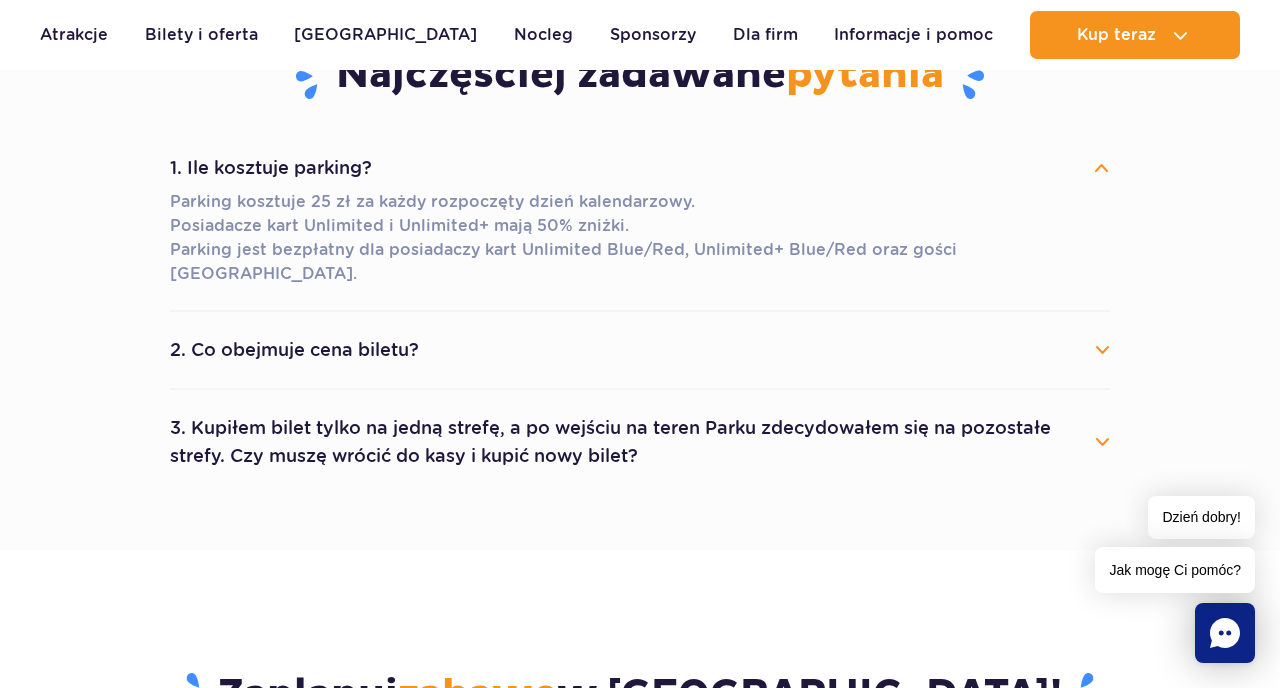 click on "1. Ile kosztuje parking?
Parking kosztuje 25 zł za każdy rozpoczęty dzień kalendarzowy.  Posiadacze kart Unlimited i Unlimited+ mają 50% zniżki.  Parking jest bezpłatny dla posiadaczy kart Unlimited Blue/Red, Unlimited+ Blue/Red oraz gości [GEOGRAPHIC_DATA].
2. Co obejmuje cena biletu?
Cena biletu obejmuje wejście do wybranych stref parku ([GEOGRAPHIC_DATA], [GEOGRAPHIC_DATA], [GEOGRAPHIC_DATA]). Cena nie obejmuje zabiegów w Wellness & SPA, oraz produktów sprzedawanych w restauracjach i sklepach.
3. Kupiłem bilet tylko na jedną strefę, a po wejściu na teren Parku zdecydowałem się na pozostałe strefy. Czy muszę wrócić do kasy i kupić nowy bilet?" at bounding box center (640, 312) 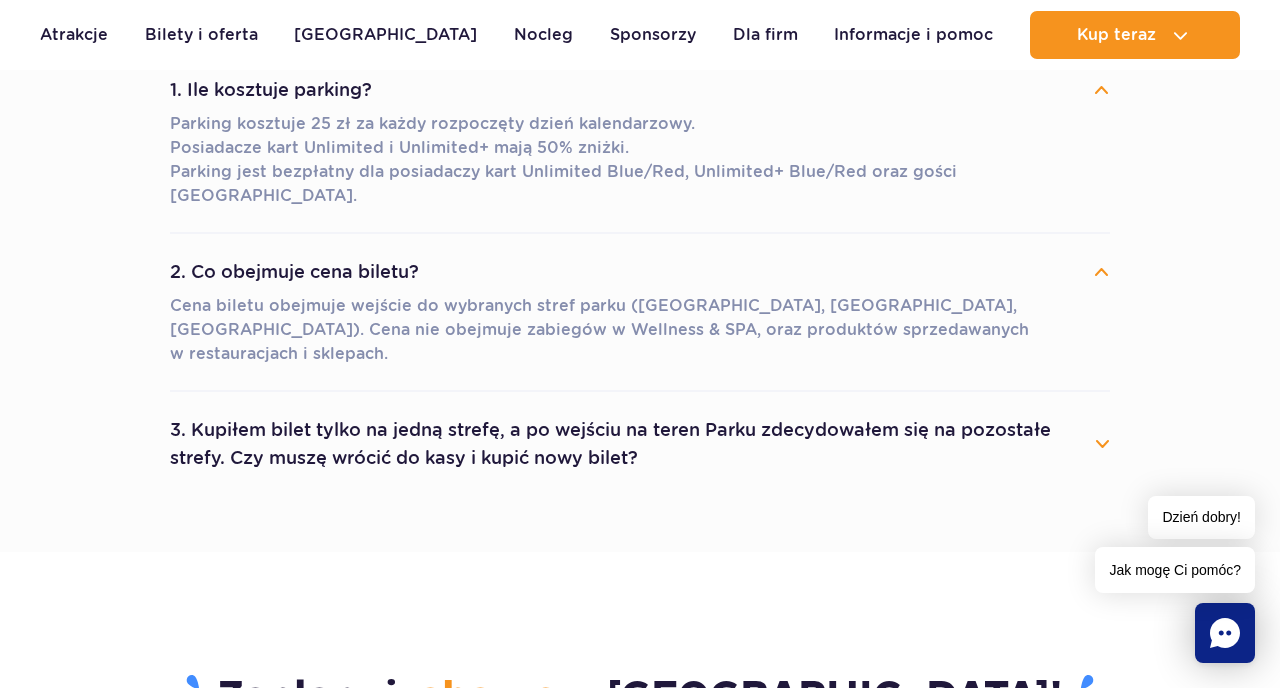 scroll, scrollTop: 2495, scrollLeft: 0, axis: vertical 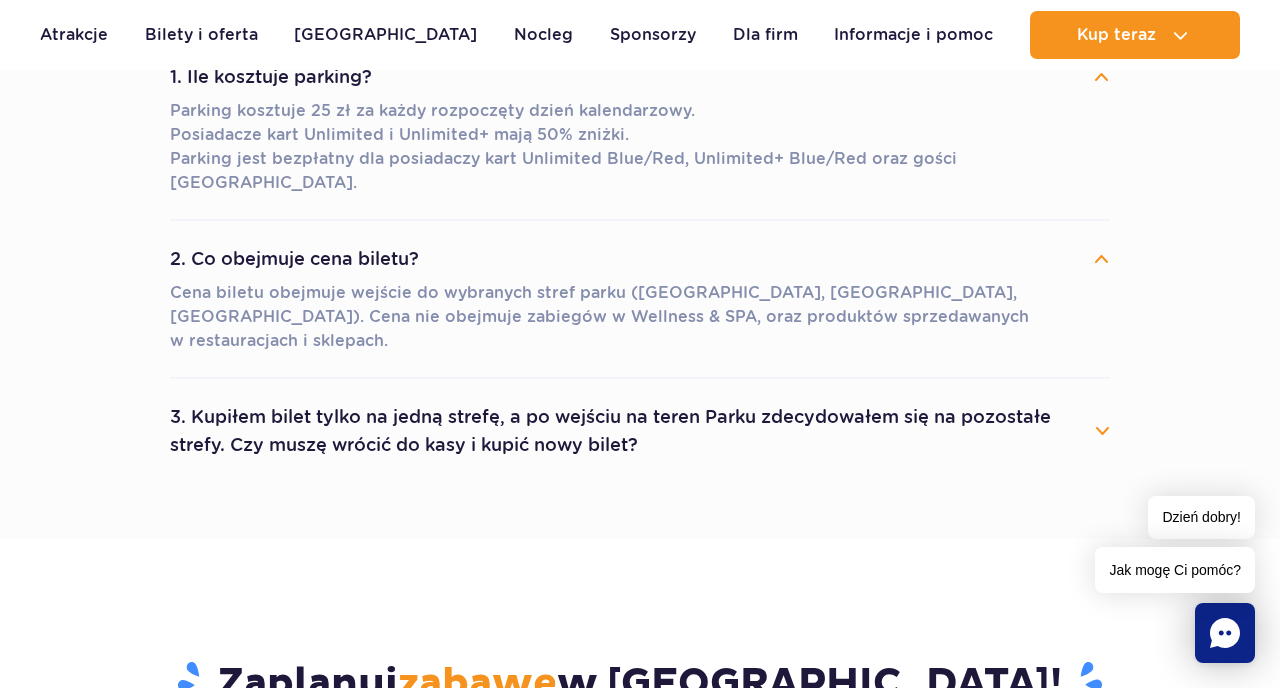 click on "3. Kupiłem bilet tylko na jedną strefę, a po wejściu na teren Parku zdecydowałem się na pozostałe strefy. Czy muszę wrócić do kasy i kupić nowy bilet?" at bounding box center [640, 431] 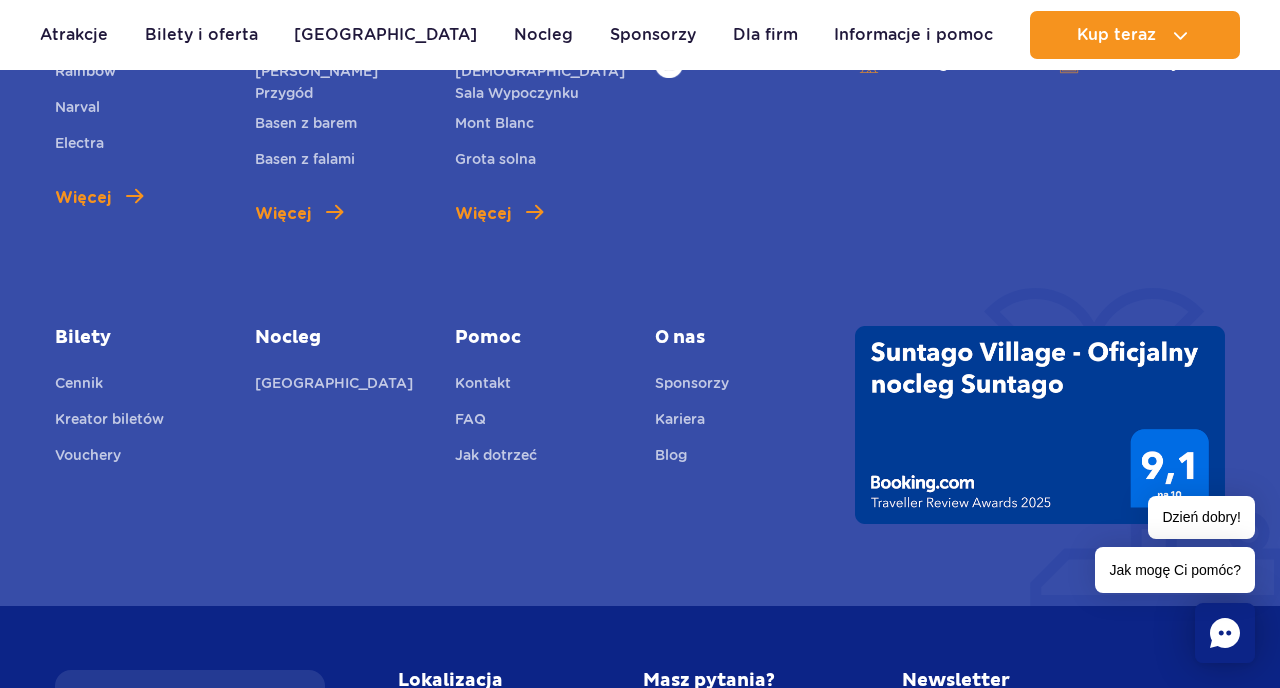 scroll, scrollTop: 4443, scrollLeft: 0, axis: vertical 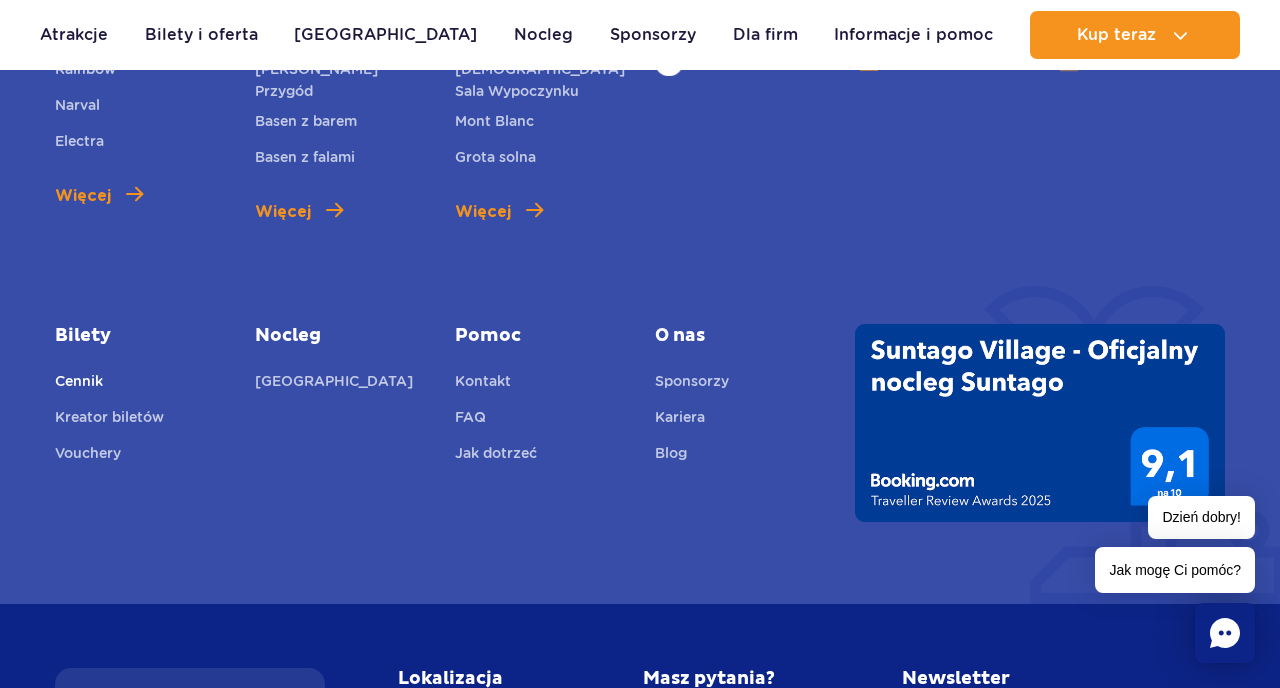 click on "Cennik" at bounding box center (79, 384) 